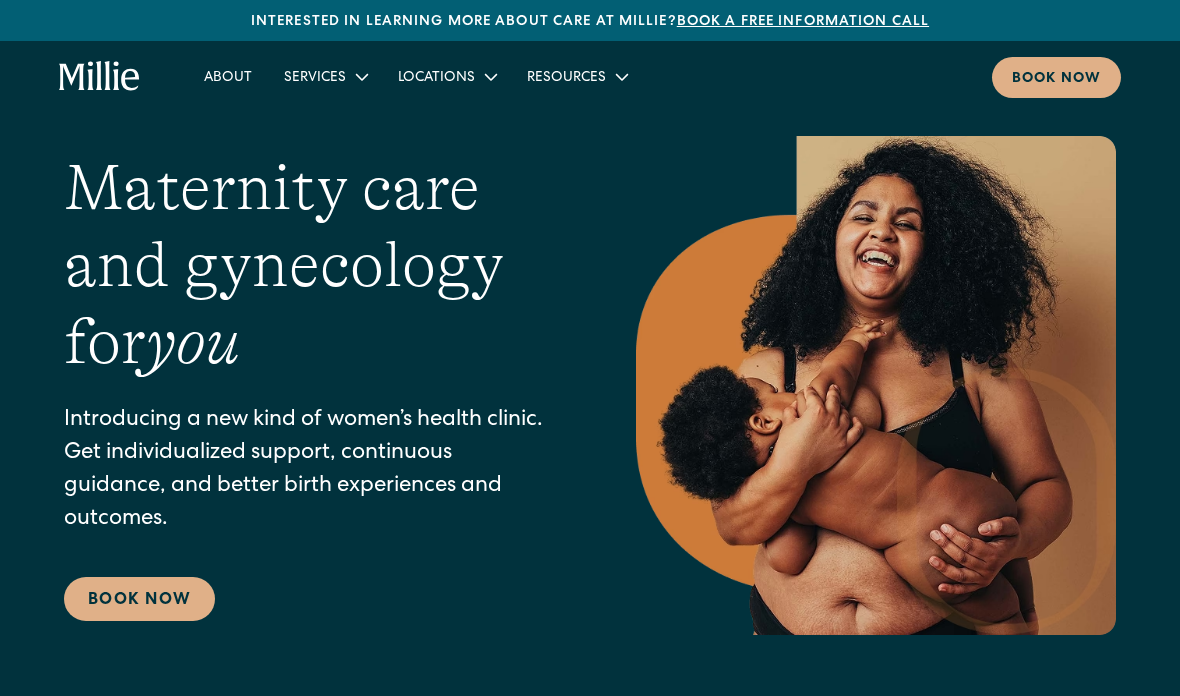 scroll, scrollTop: 0, scrollLeft: 0, axis: both 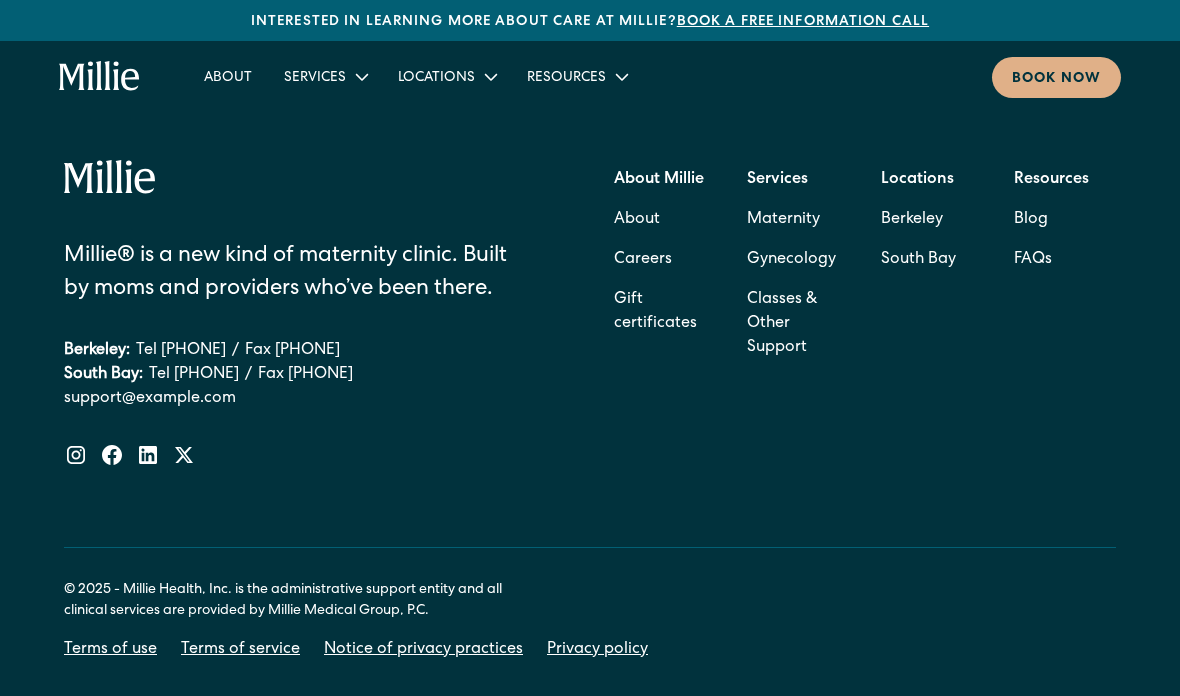 click on "Berkeley" at bounding box center (918, 220) 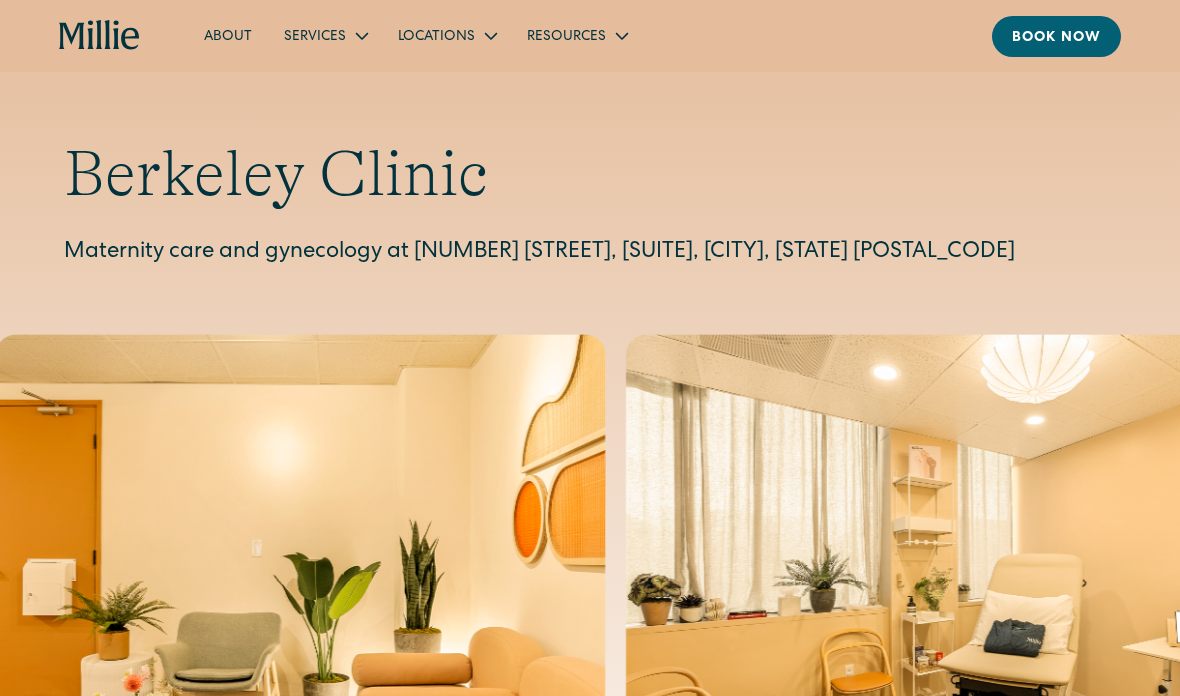 scroll, scrollTop: 0, scrollLeft: 0, axis: both 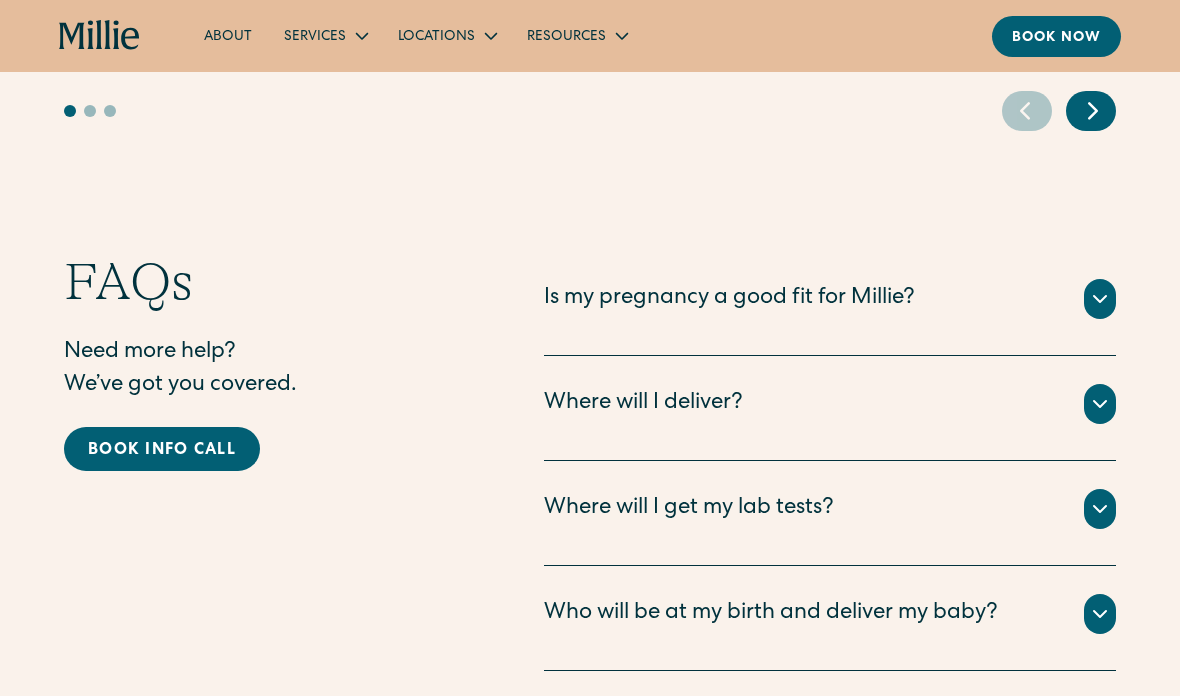 click at bounding box center (1100, 404) 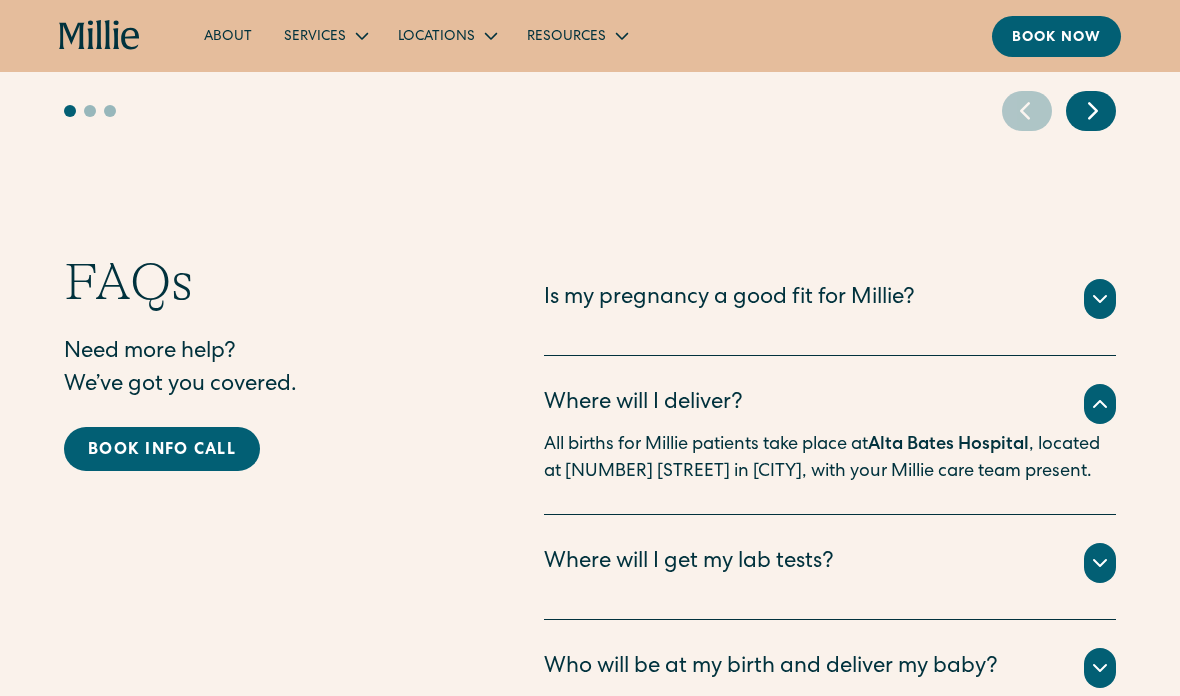 click on "Alta Bates Hospital" at bounding box center (948, 445) 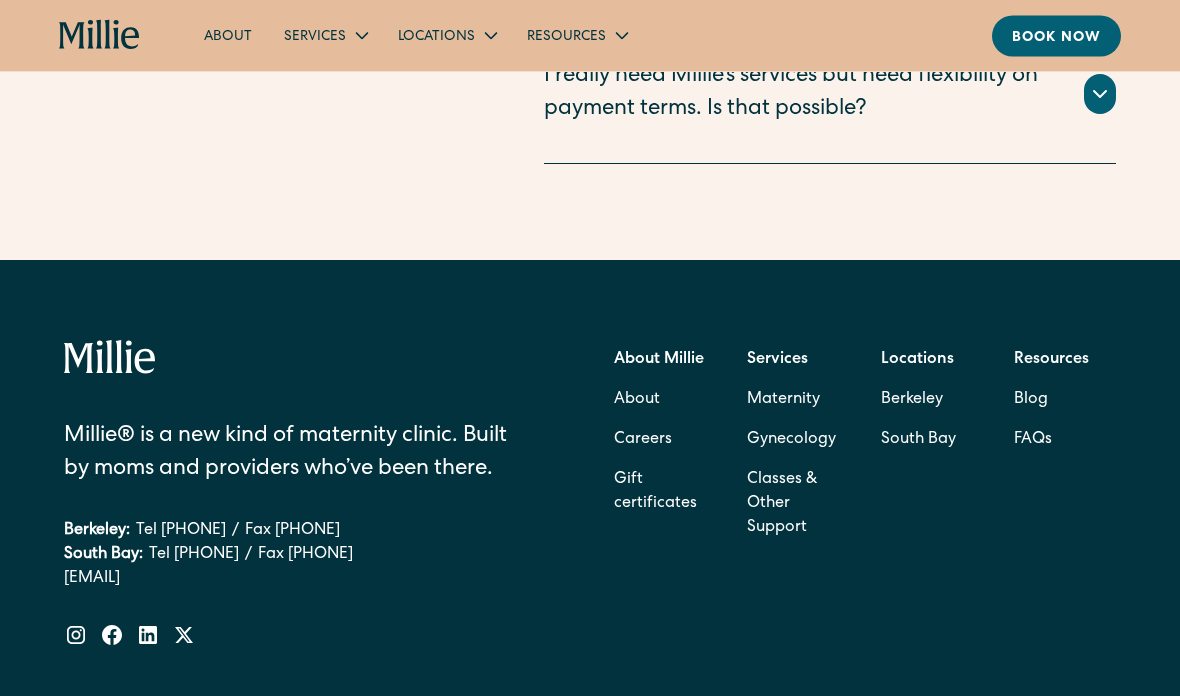 scroll, scrollTop: 5793, scrollLeft: 0, axis: vertical 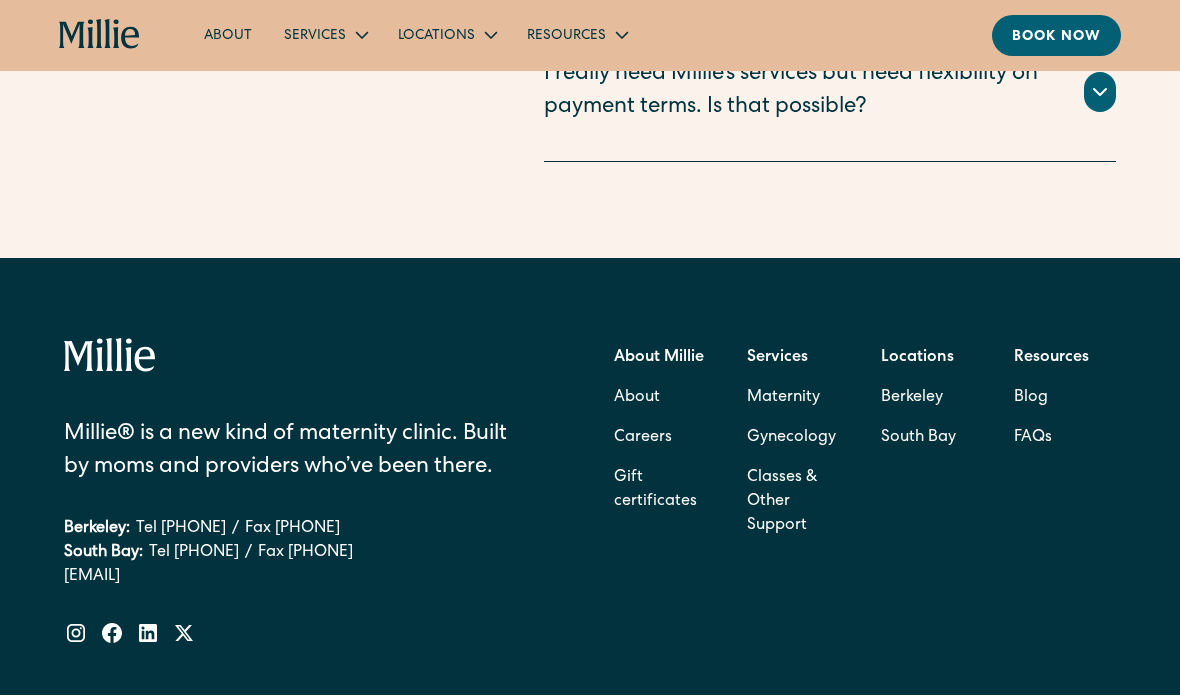click on "About" at bounding box center [637, 399] 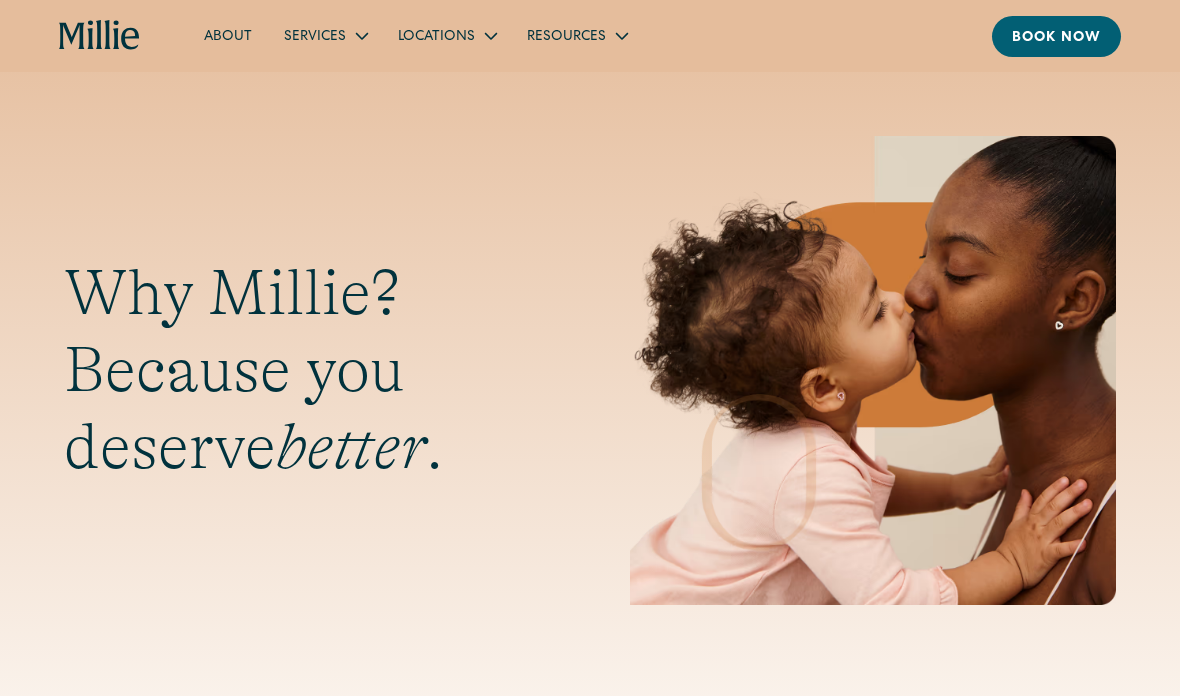 scroll, scrollTop: 0, scrollLeft: 0, axis: both 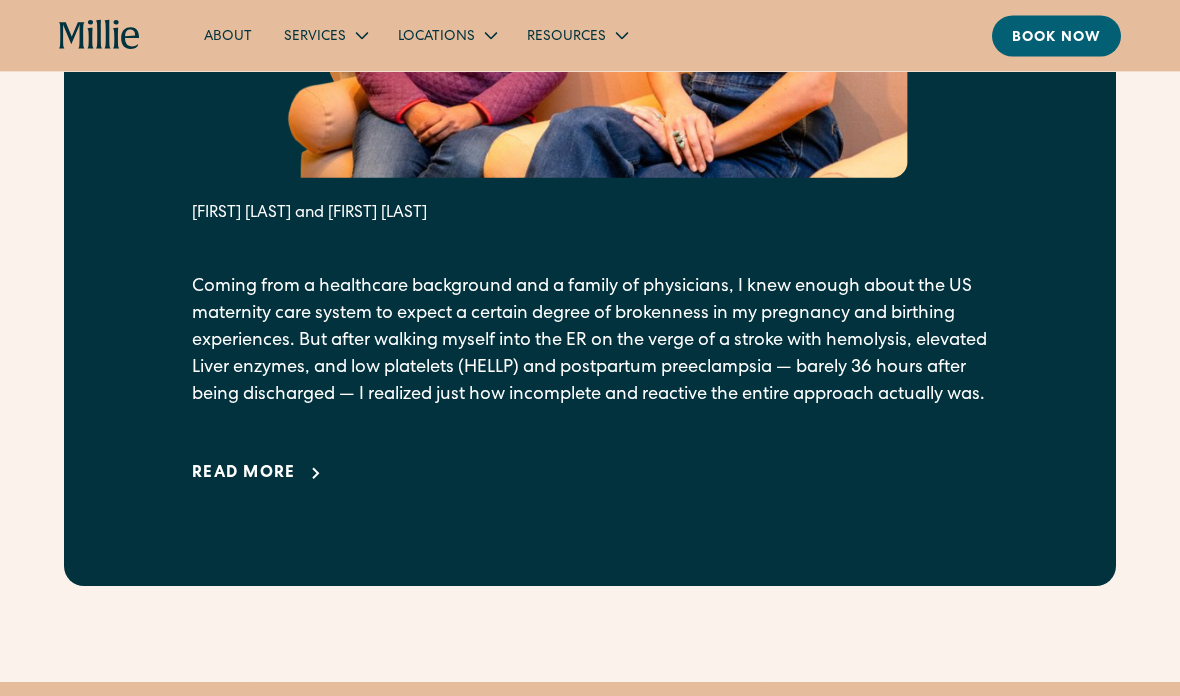 click on "Read more" at bounding box center (244, 475) 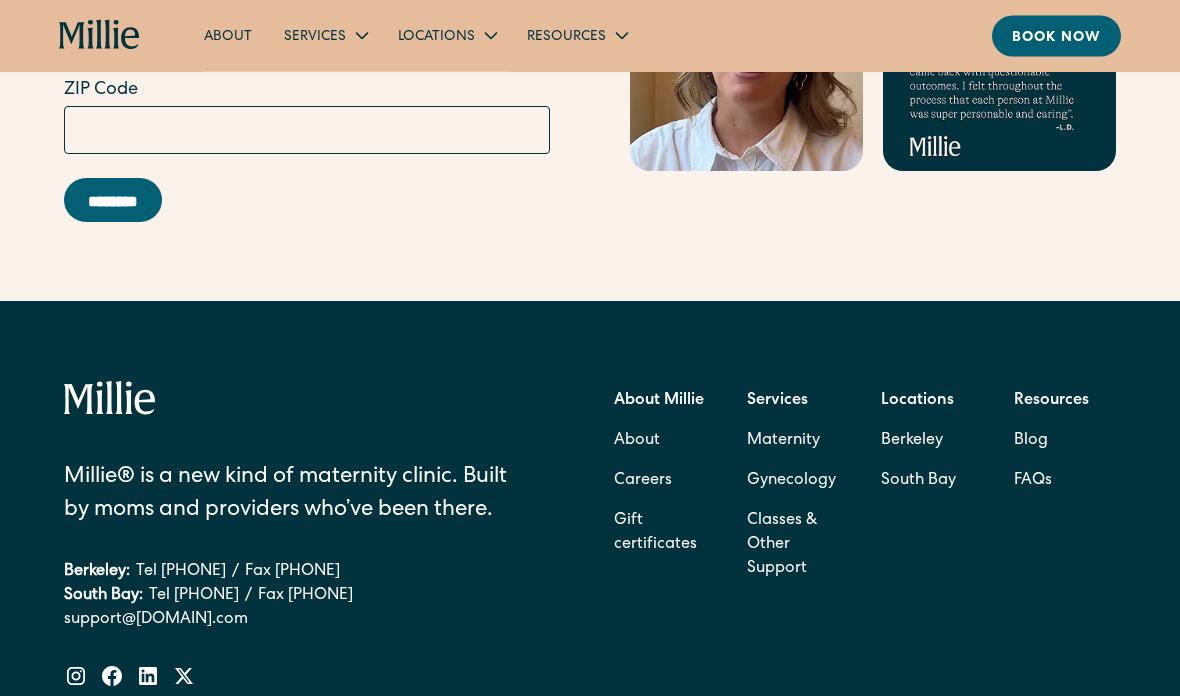 scroll, scrollTop: 8253, scrollLeft: 0, axis: vertical 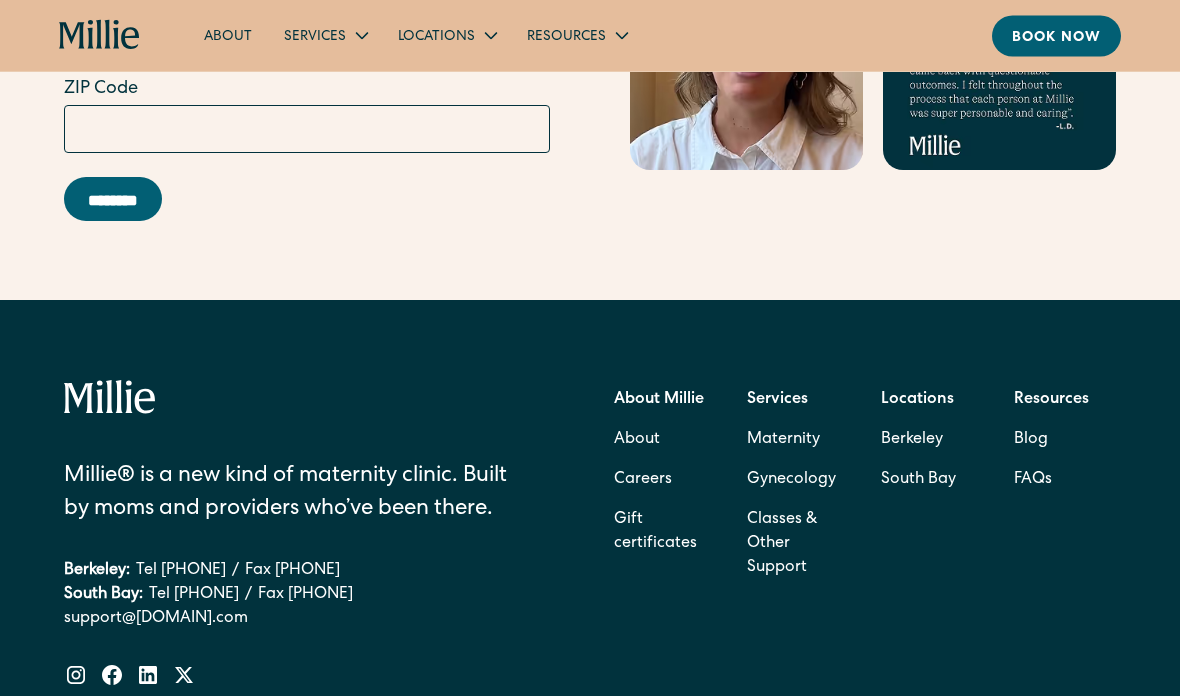 click on "Resources" at bounding box center (1051, 401) 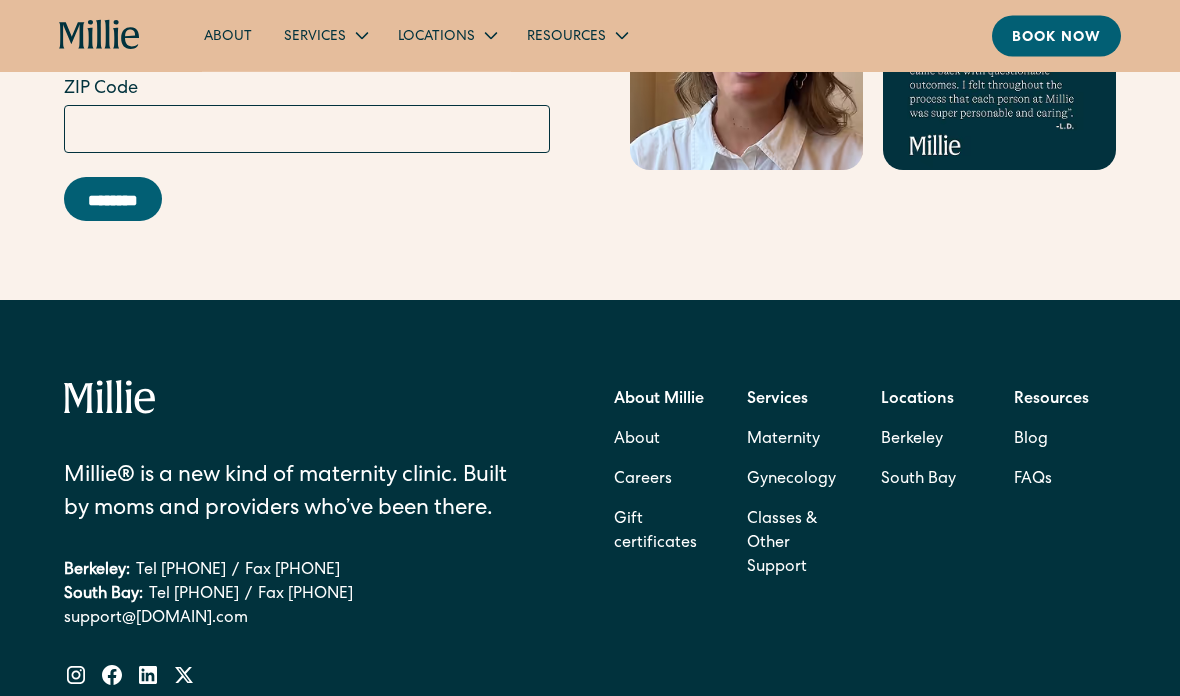 click on "Resources" at bounding box center [1051, 401] 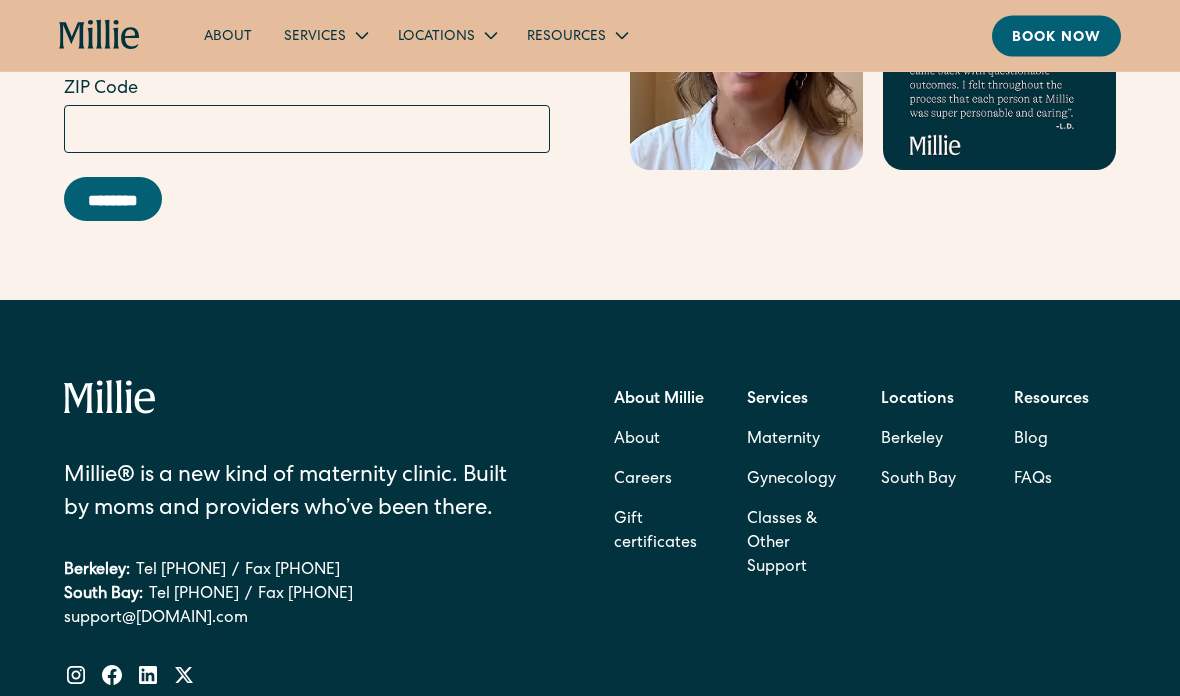 click on "Resources" at bounding box center [1051, 401] 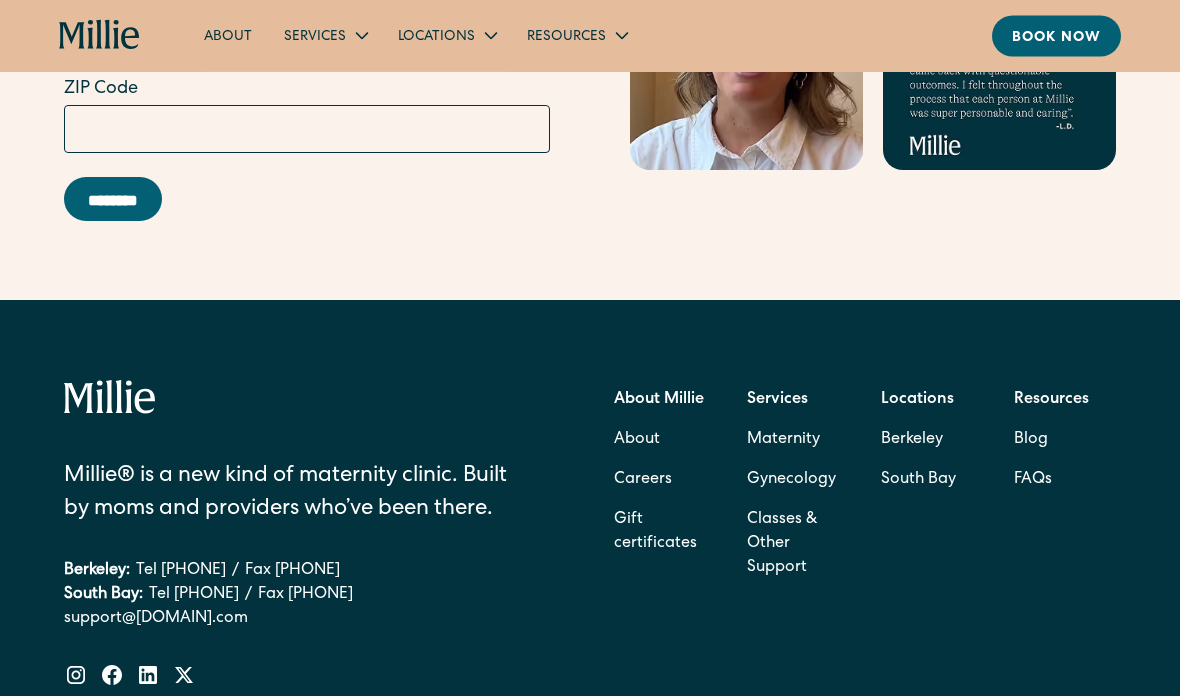 click on "Resources" at bounding box center [1051, 401] 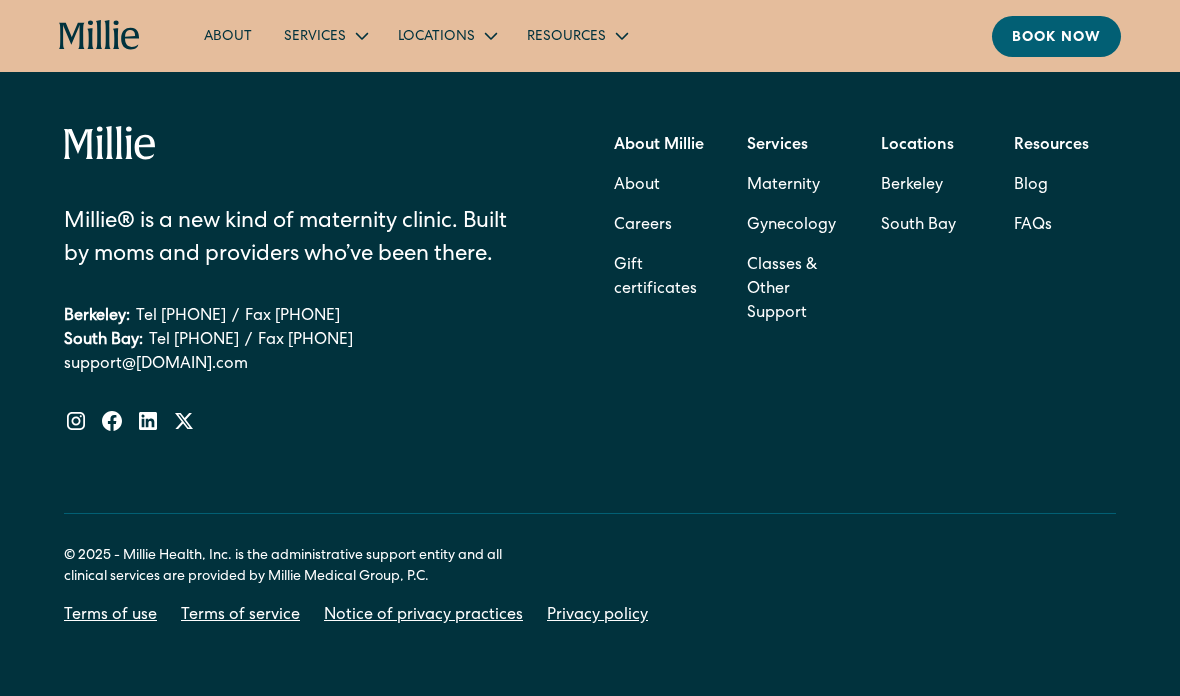 scroll, scrollTop: 8512, scrollLeft: 0, axis: vertical 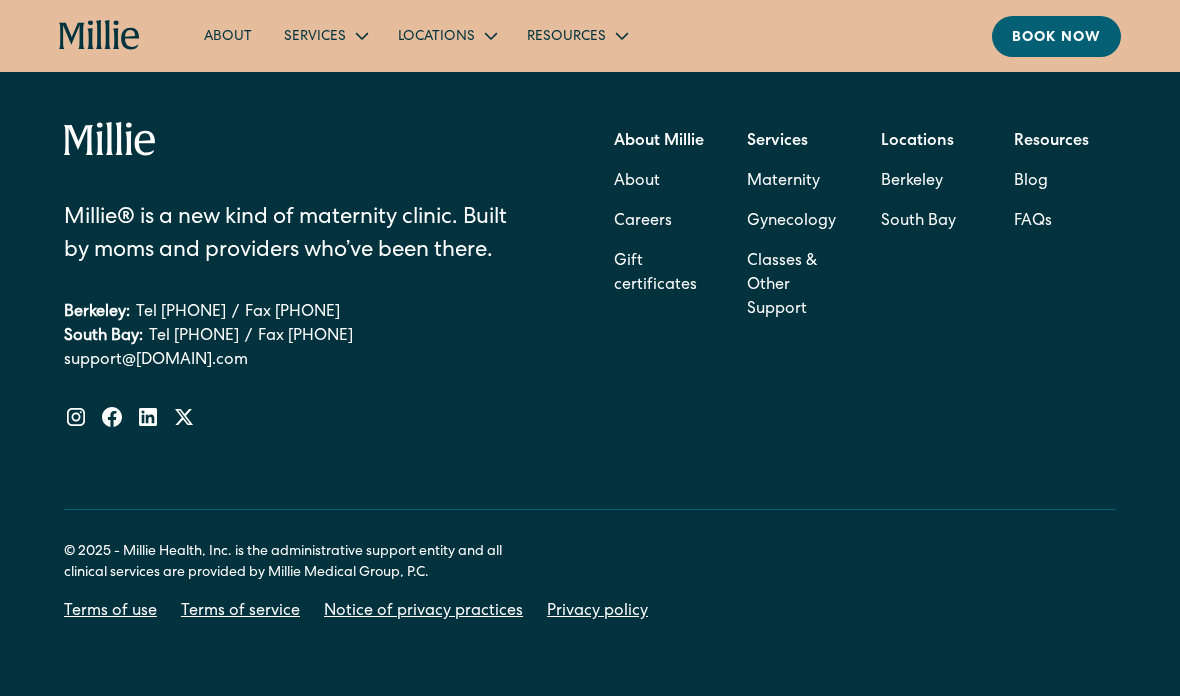 click on "Resources" at bounding box center (1051, 142) 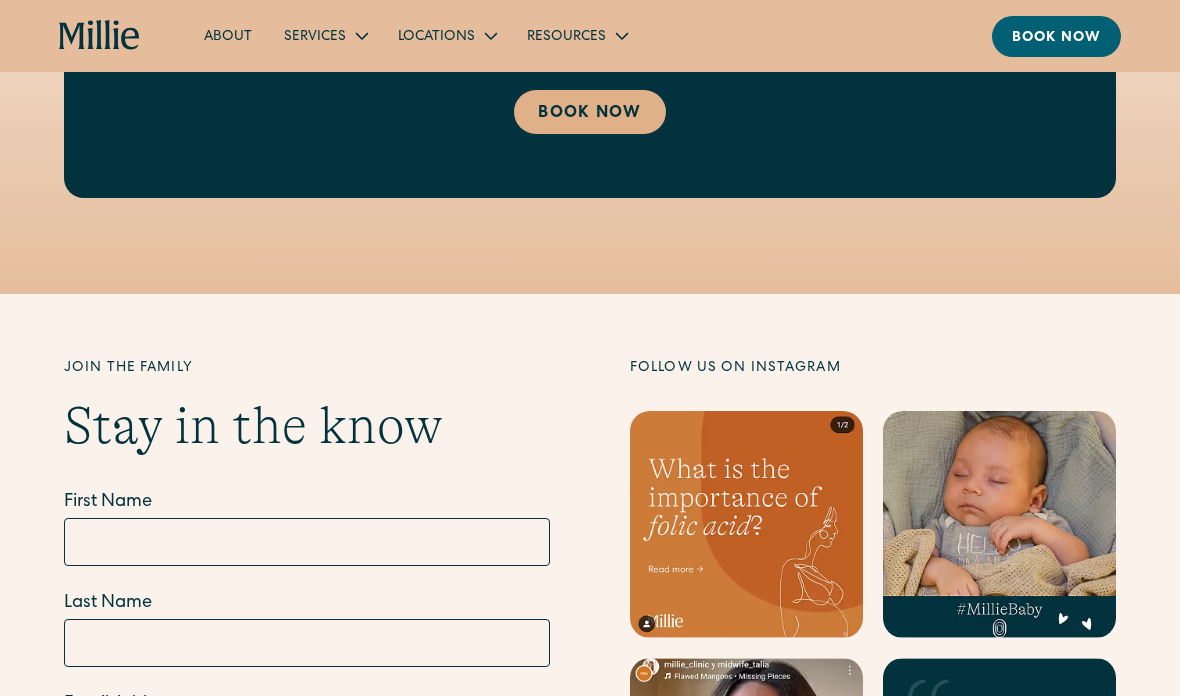 scroll, scrollTop: 7535, scrollLeft: 0, axis: vertical 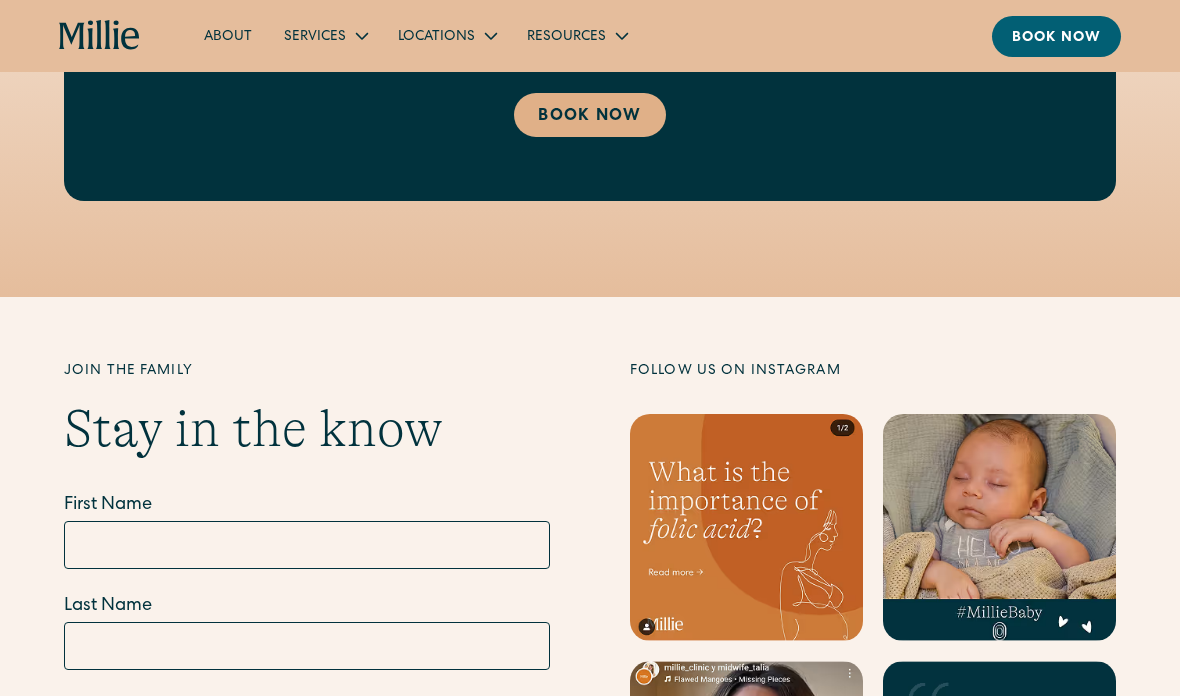click on "Resources" at bounding box center (576, 35) 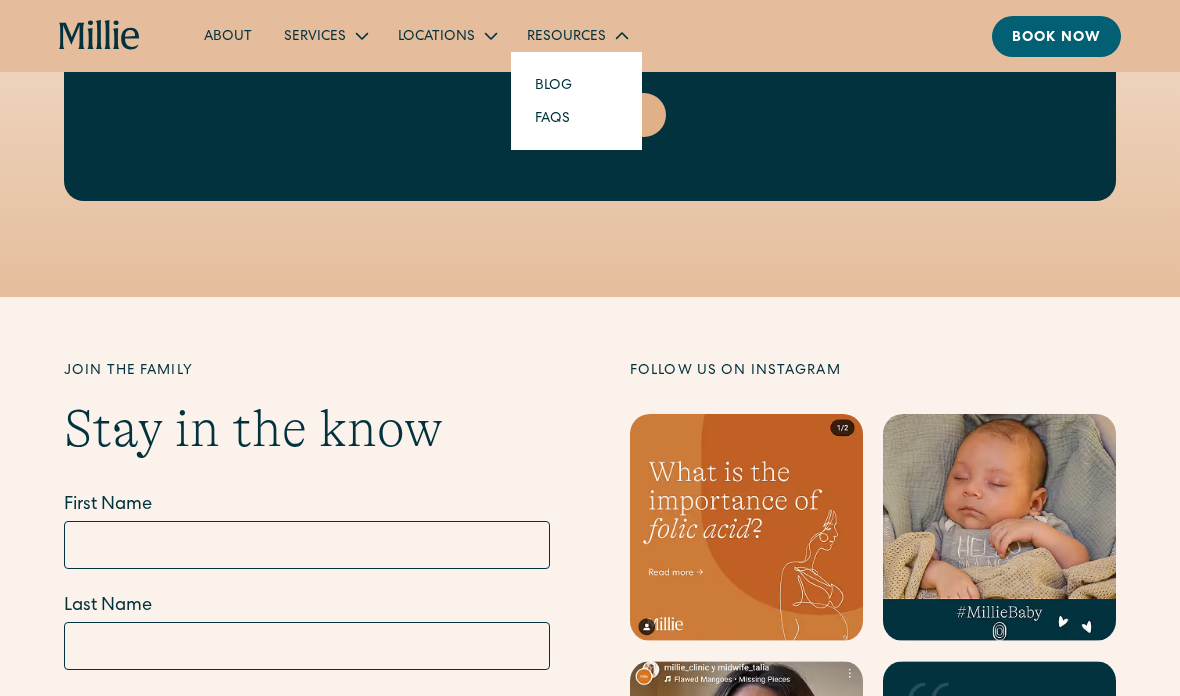 click on "Blog" at bounding box center (553, 84) 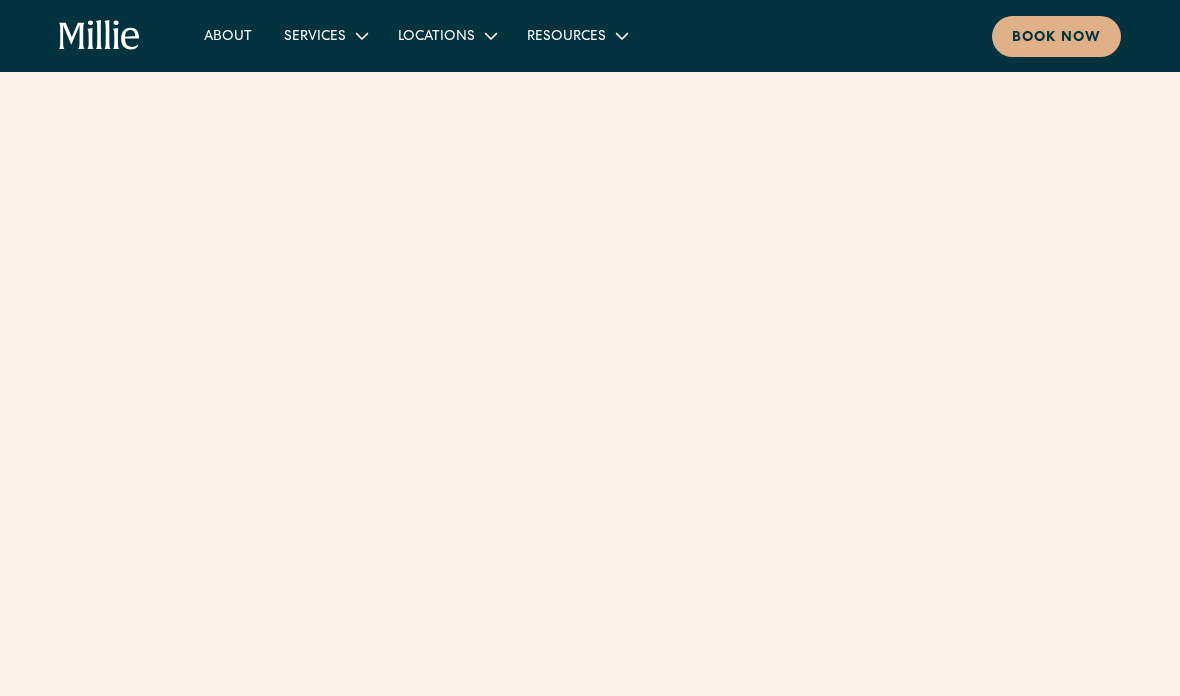 scroll, scrollTop: 0, scrollLeft: 0, axis: both 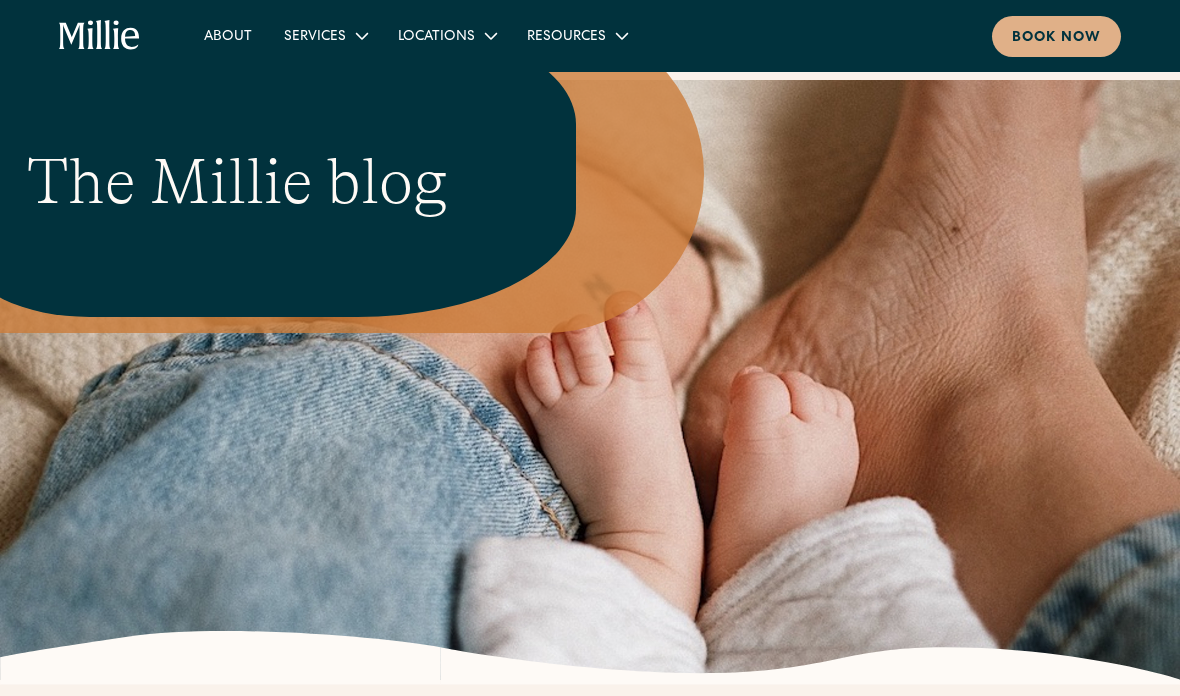 click 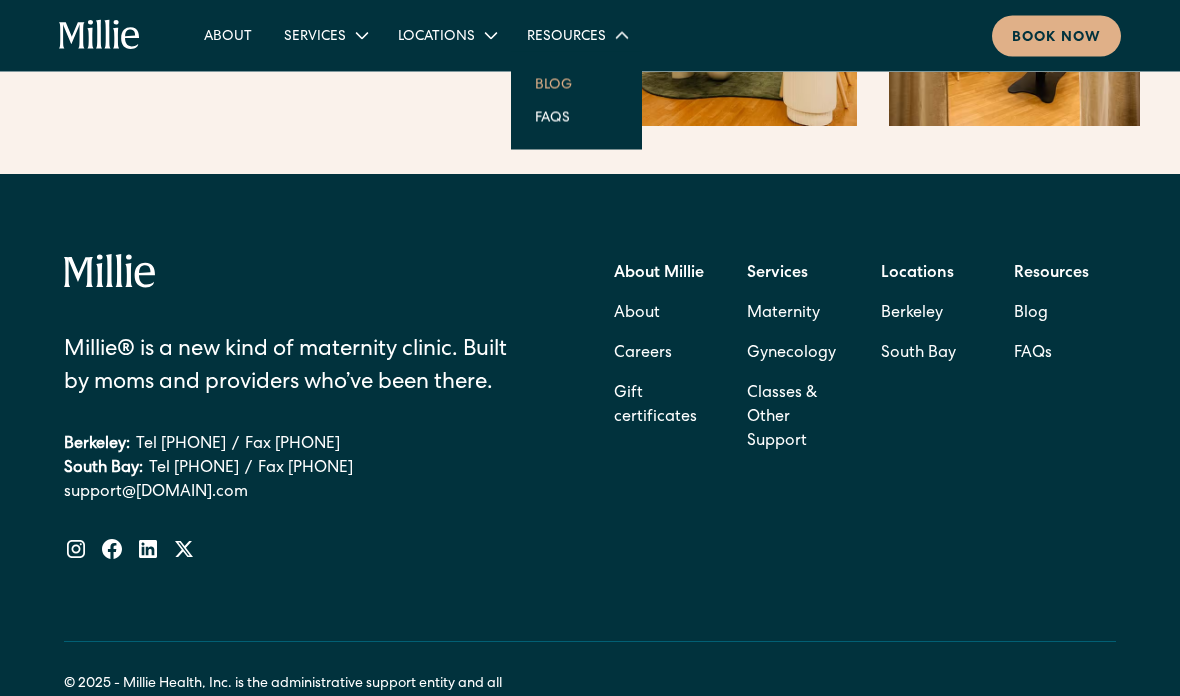 scroll, scrollTop: 3293, scrollLeft: 0, axis: vertical 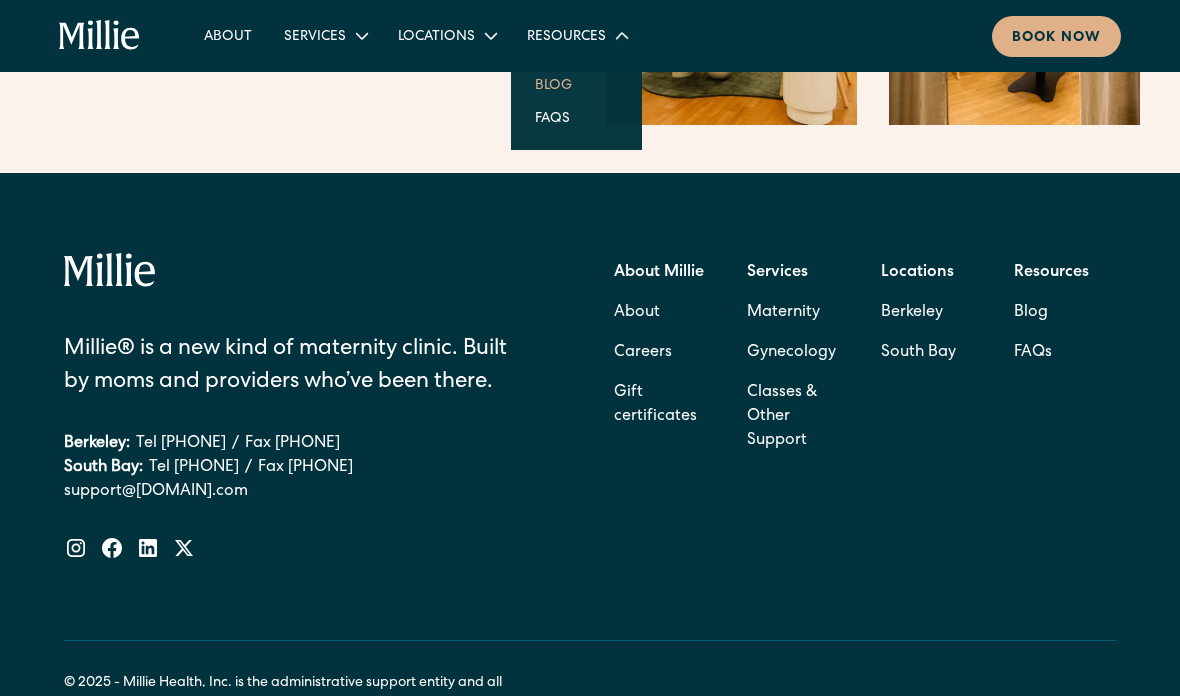 click on "Resources" at bounding box center (1051, 273) 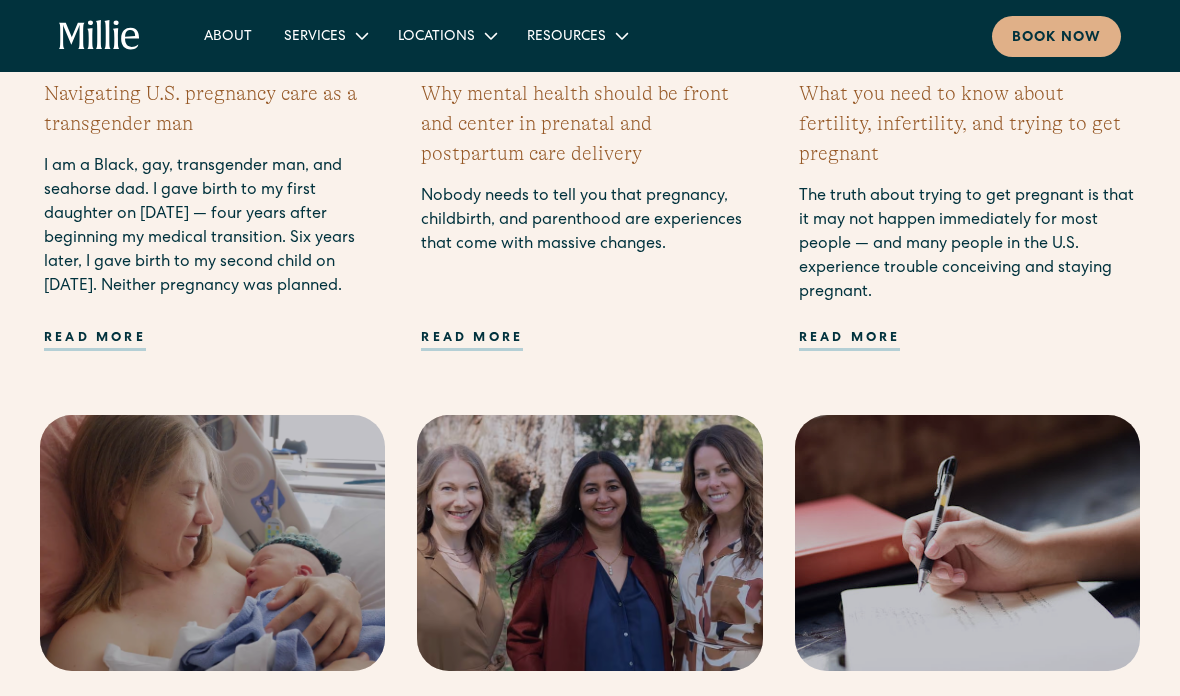 scroll, scrollTop: 1660, scrollLeft: 0, axis: vertical 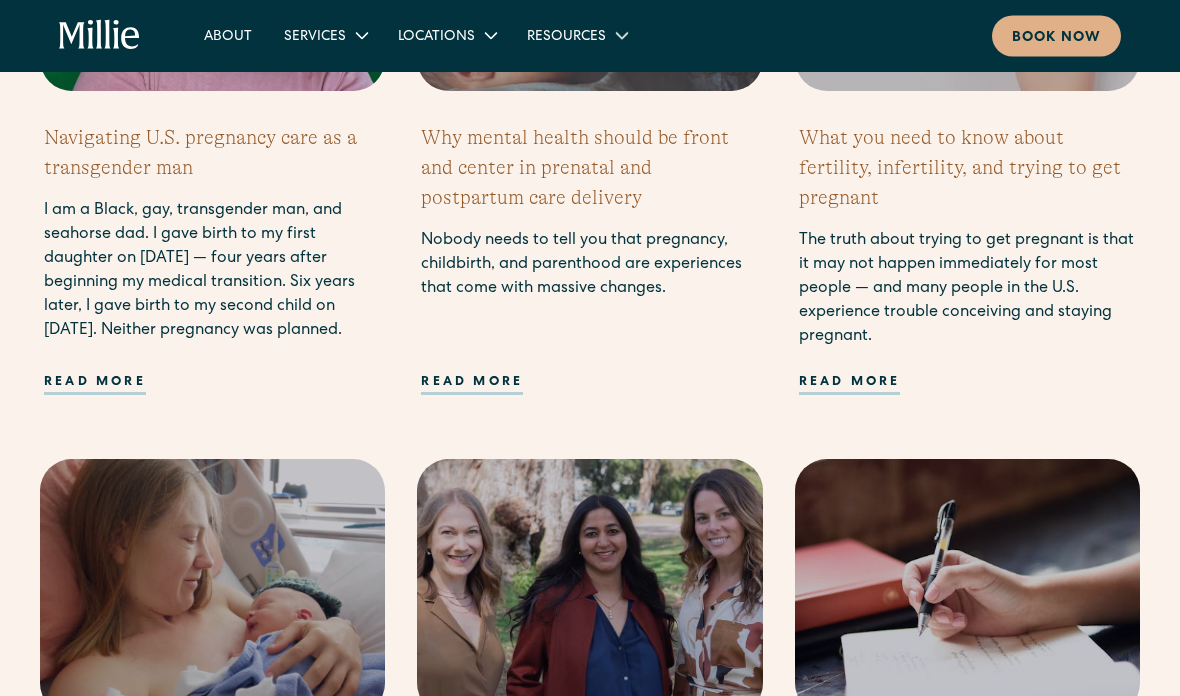 click 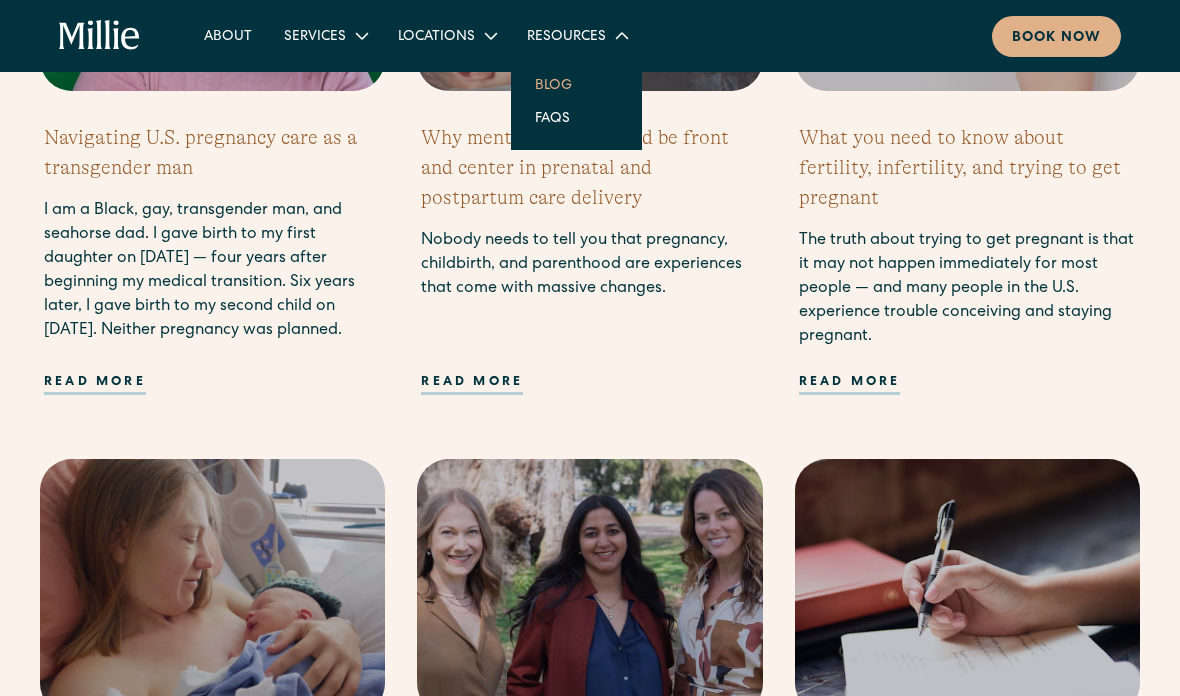 click on "FAQs" at bounding box center (552, 117) 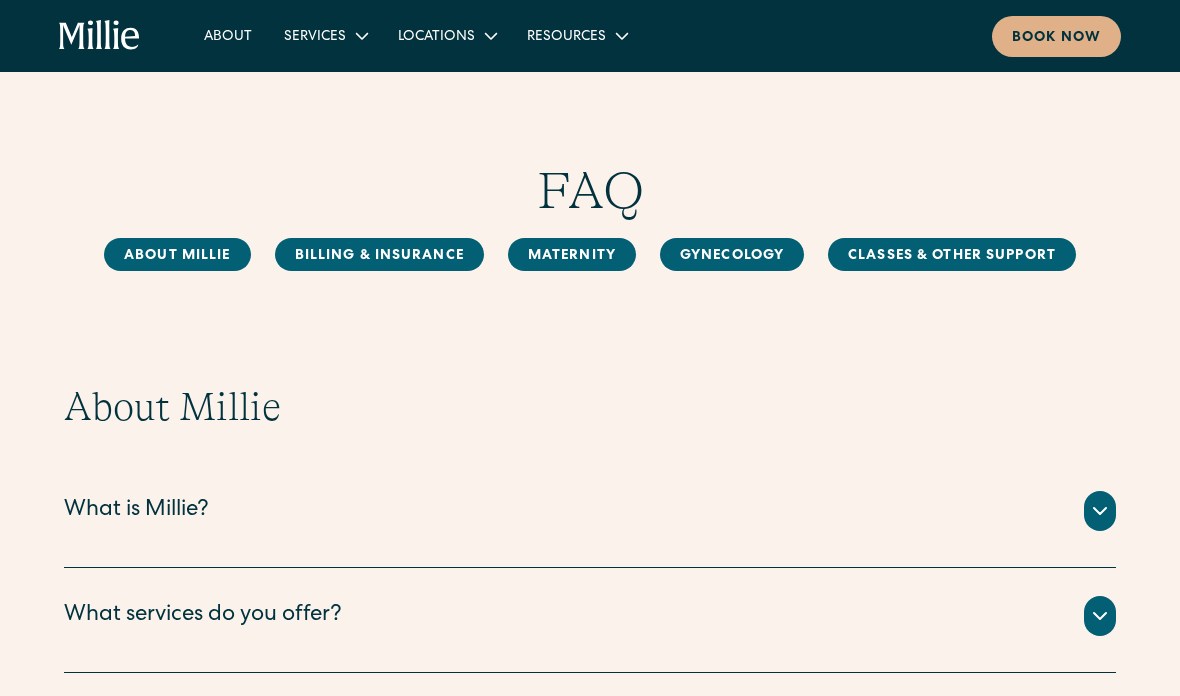 scroll, scrollTop: 0, scrollLeft: 0, axis: both 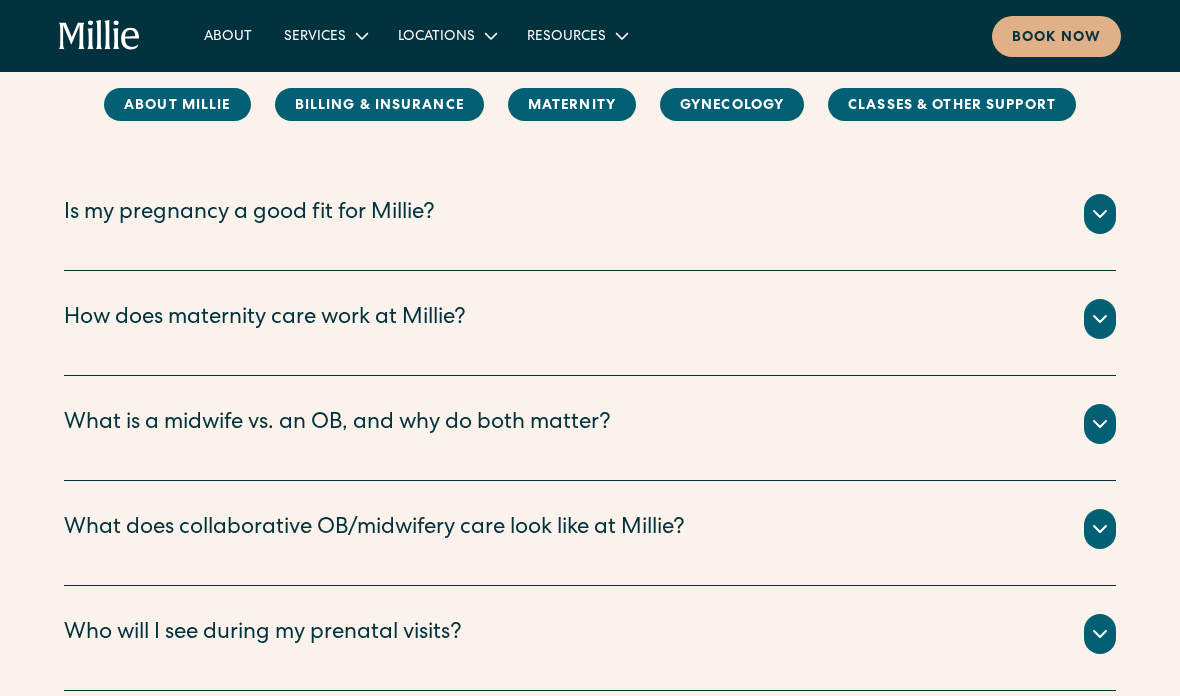 click 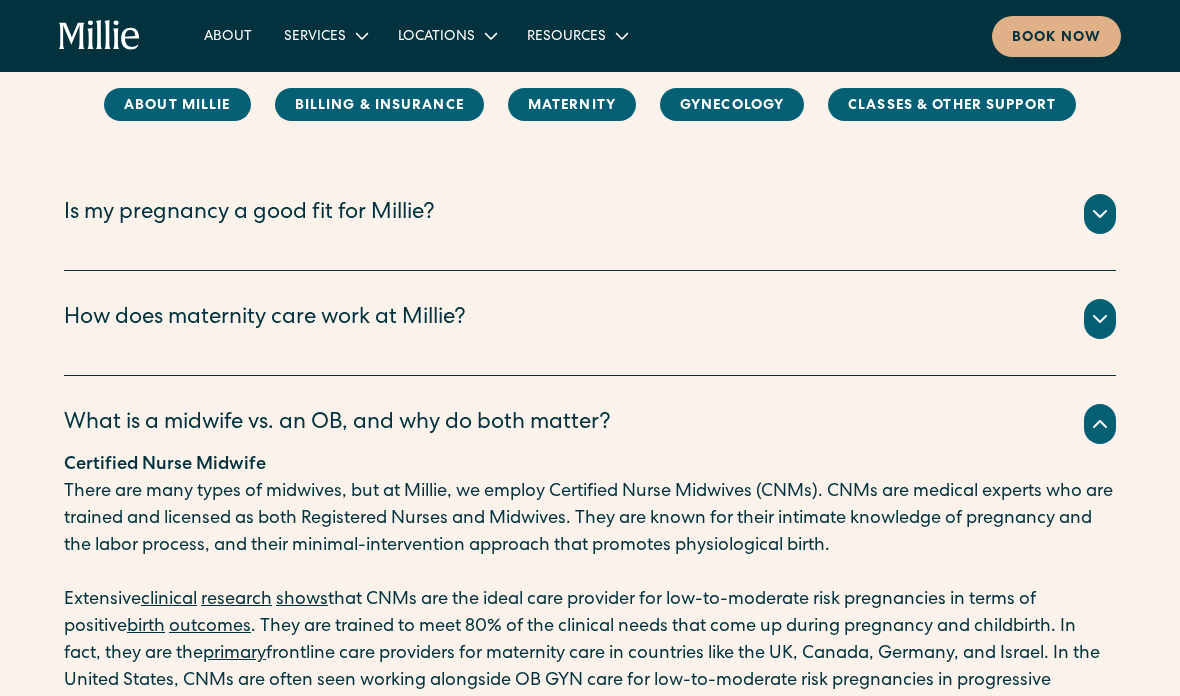 click 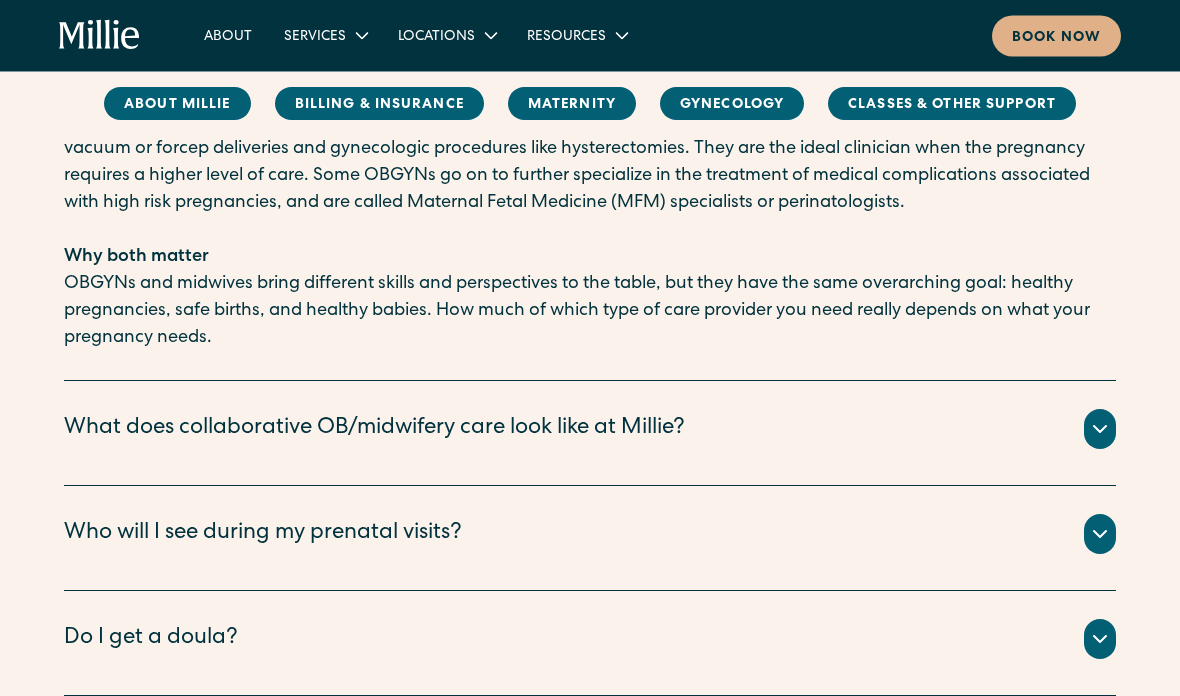 scroll, scrollTop: 2642, scrollLeft: 0, axis: vertical 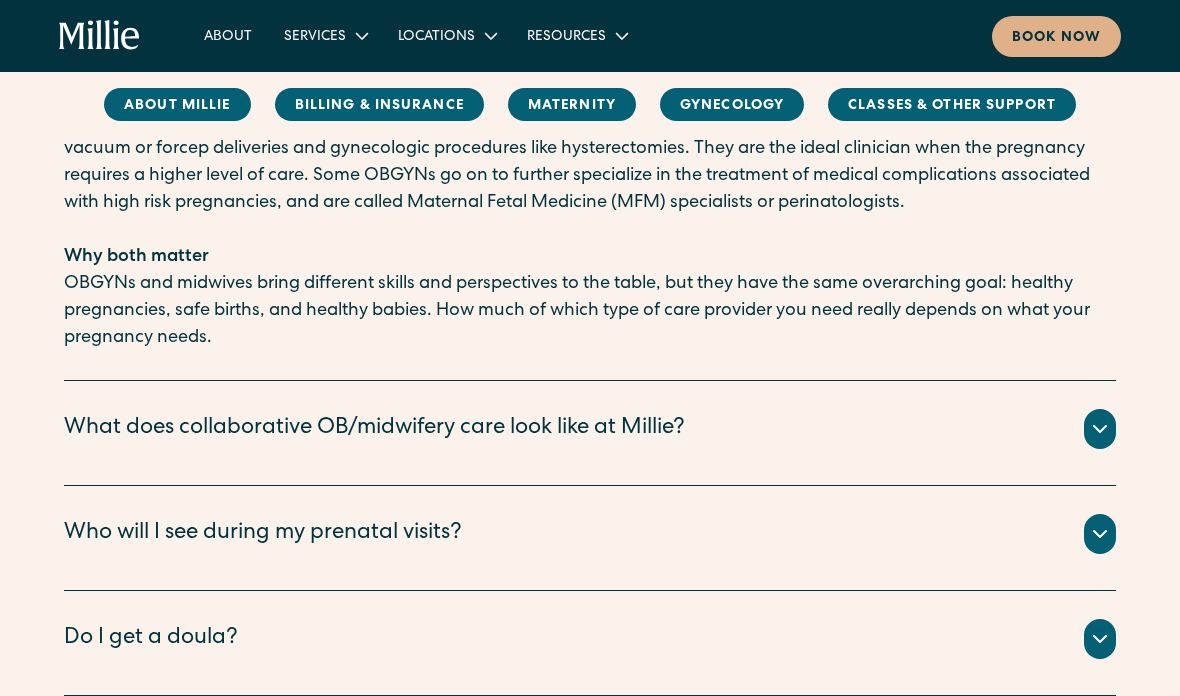 click 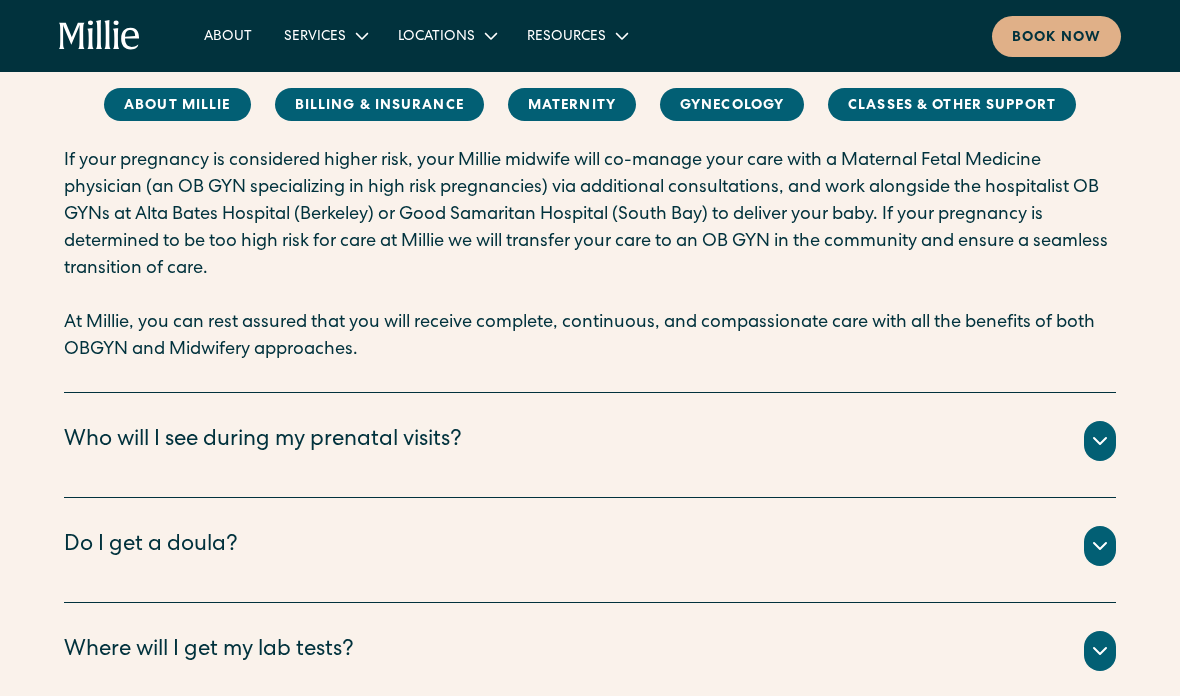 scroll, scrollTop: 3199, scrollLeft: 0, axis: vertical 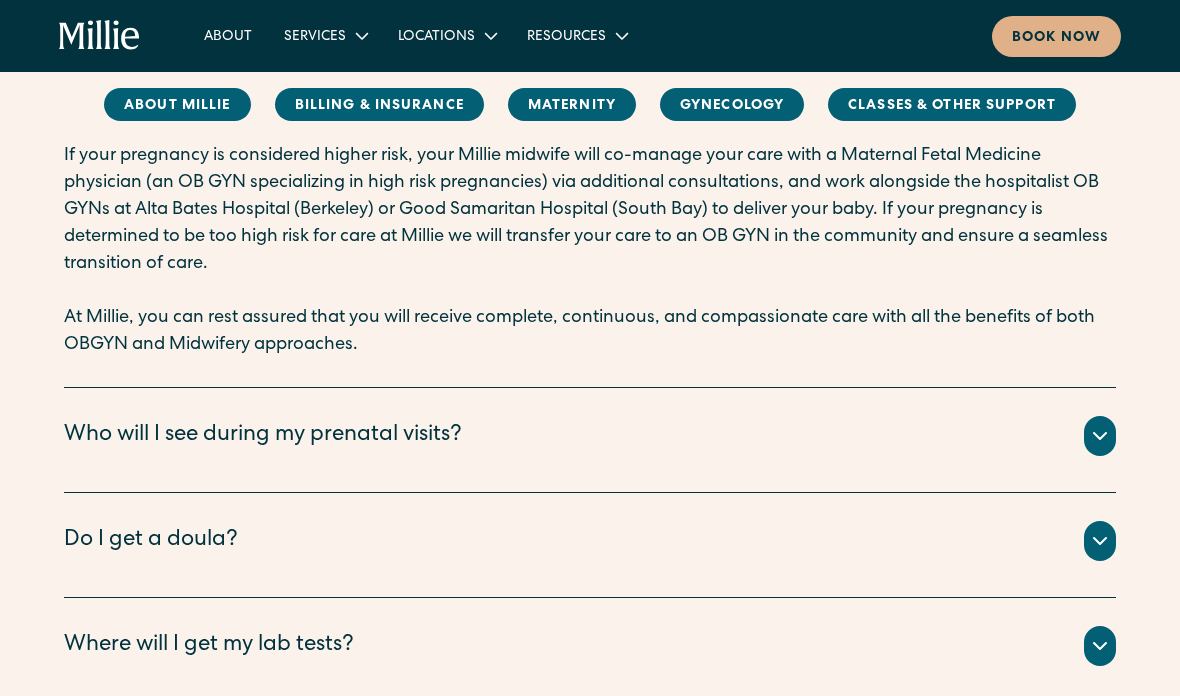 click 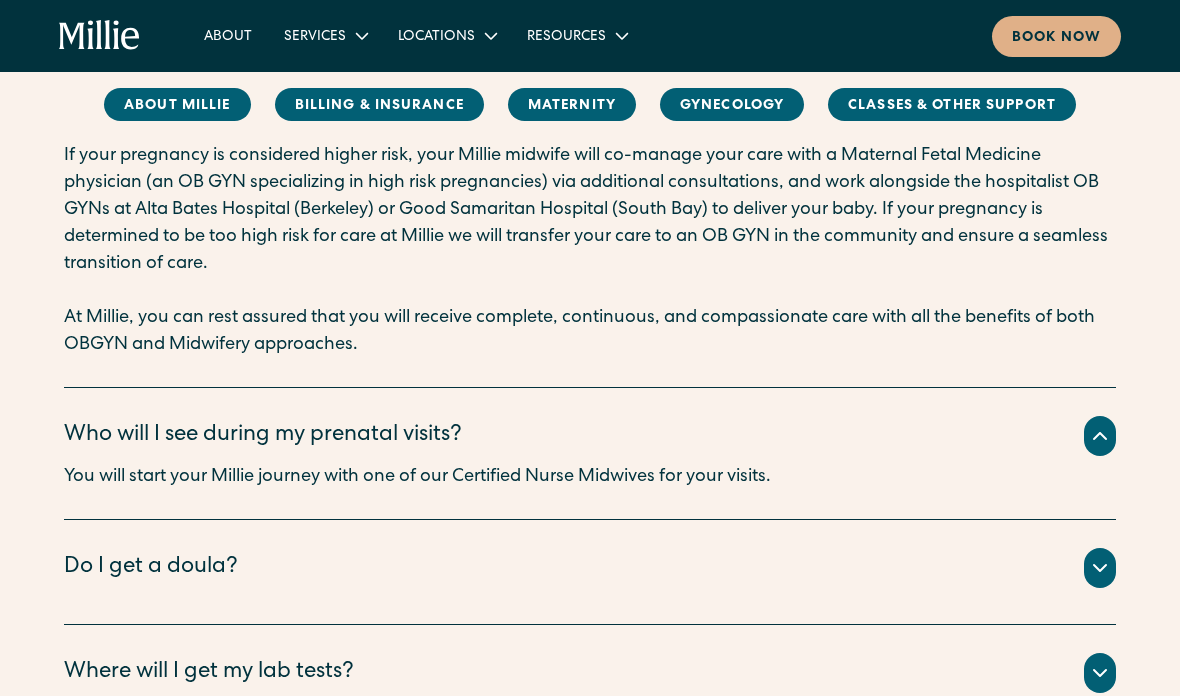 click 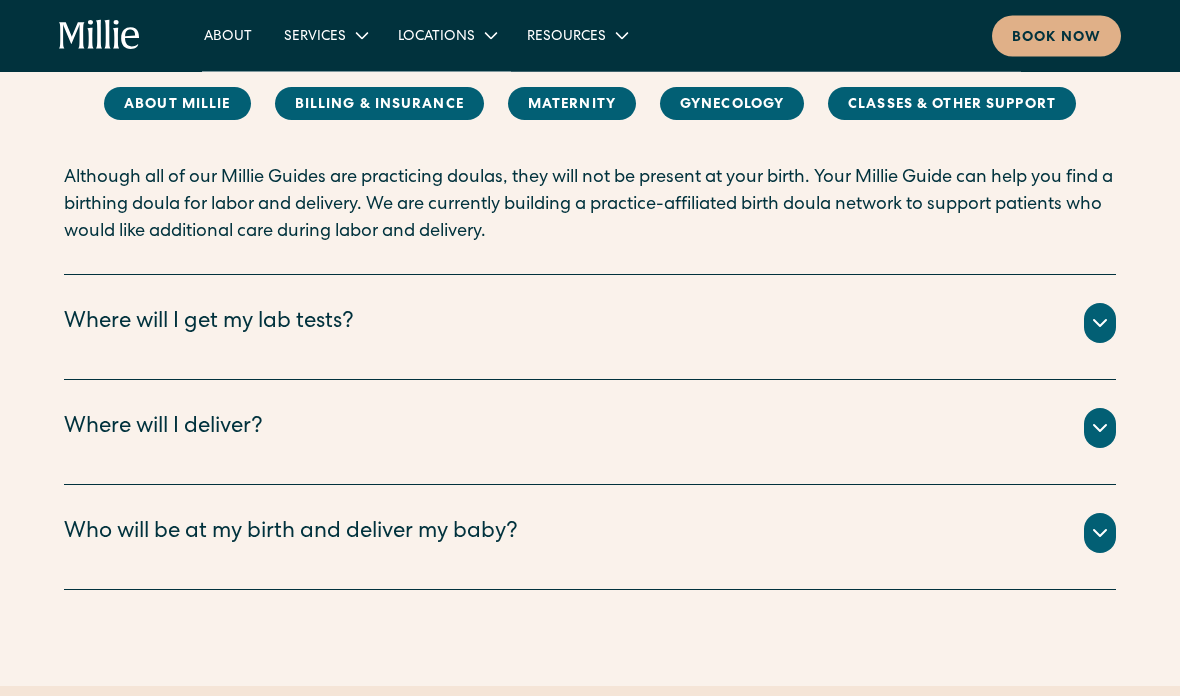 scroll, scrollTop: 3739, scrollLeft: 0, axis: vertical 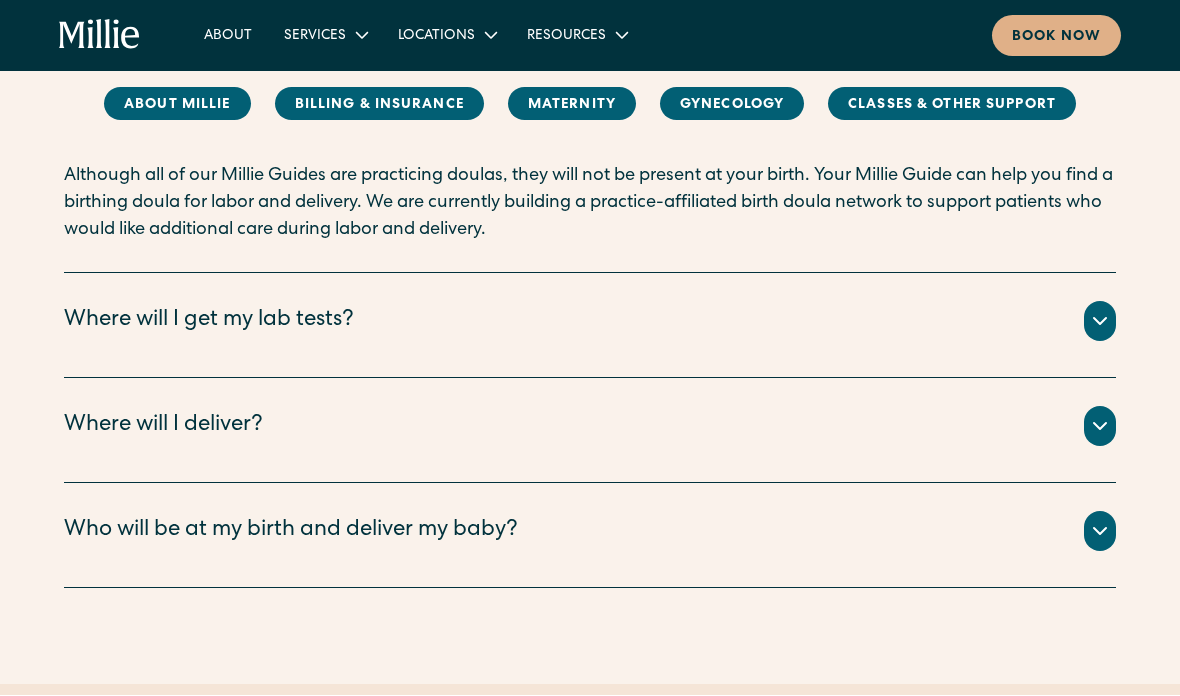click 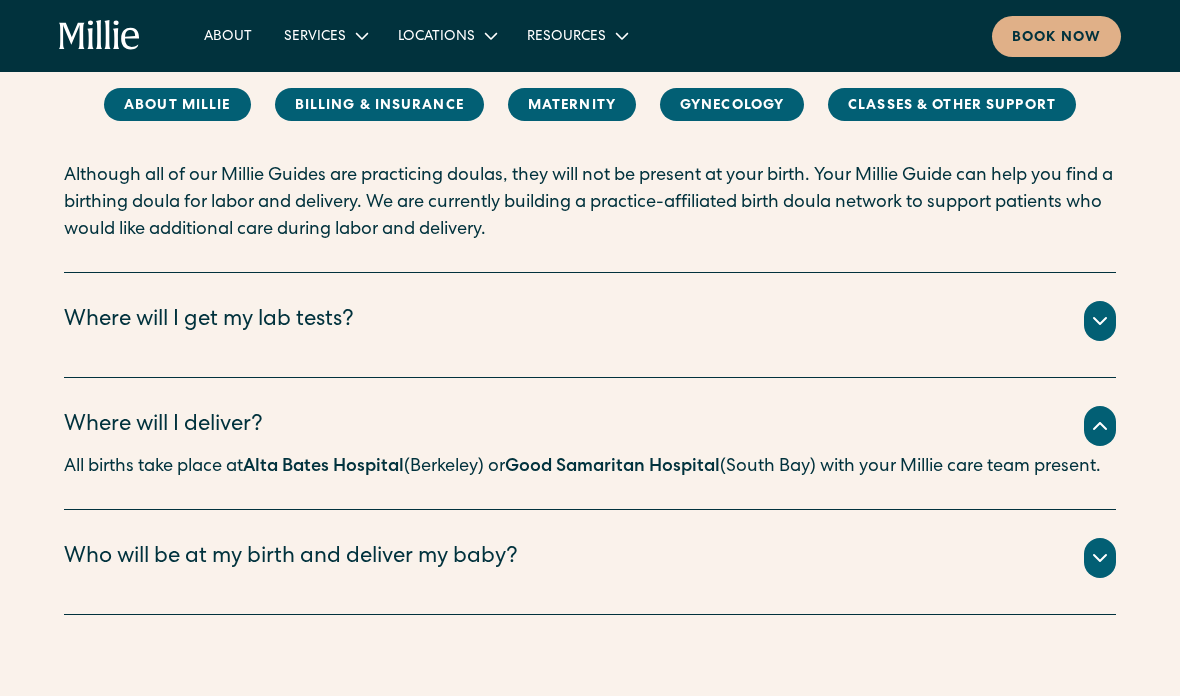 click on "Maternity Is my pregnancy a good fit for Millie? The vast majority of pregnancies are considered “low risk” (an estimated 80%) and an additional 10-15% are considered “moderate risk.” Millie care is designed for this population and is therefore a good fit for most pregnancies.  ‍ We are not currently accepting “high risk” pregnancies, but we would be happy to make a referral.  ‍ We define “high risk” pregnancies as:  ‍ preexisting health conditions (for example, high blood pressure, diabetes, kidney disease, autoimmune disorders like lupus or multiple sclerosis), or  pregnancy-related health conditions (for example, fetal birth defects or fetal genetic conditions, severe preeclampsia, twins or triplets, or gestational diabetes managed with insulin). ‍ Please note that being over 35 years of age does not constitute a “high risk” pregnancy by itself unless there are other conditions at play. For more information, see our pages on clinical eligibility for prenatal care at our  . ]" at bounding box center [590, -627] 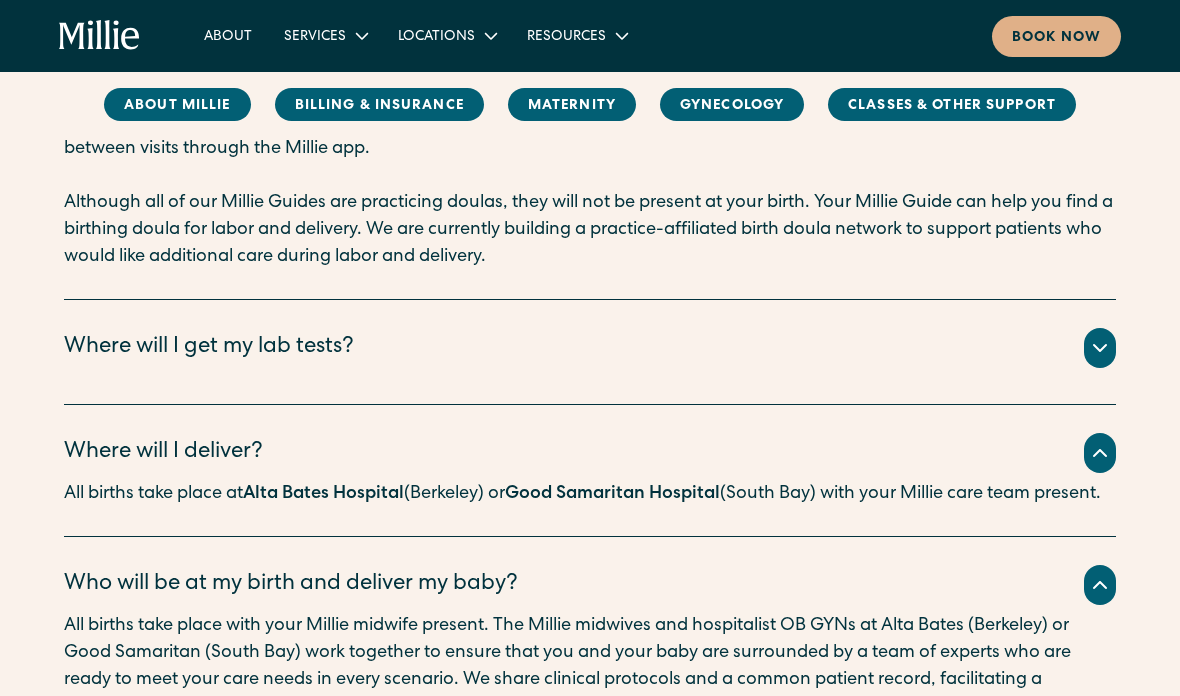 scroll, scrollTop: 3711, scrollLeft: 0, axis: vertical 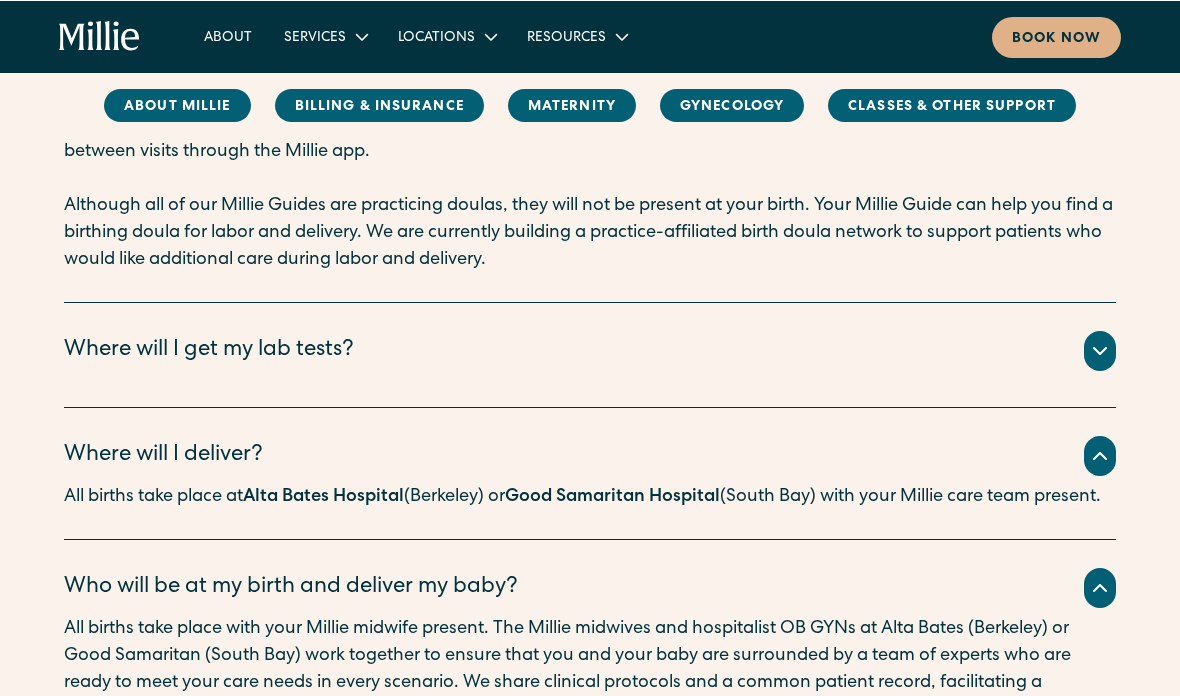 click at bounding box center (1100, 350) 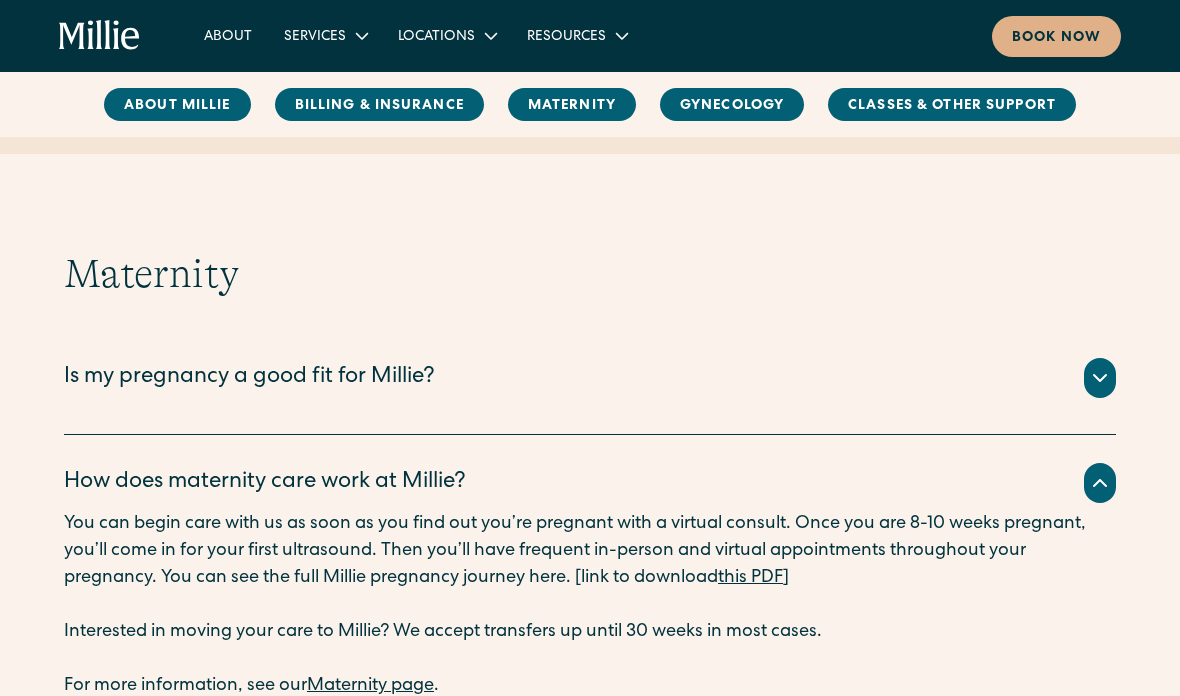 scroll, scrollTop: 1620, scrollLeft: 0, axis: vertical 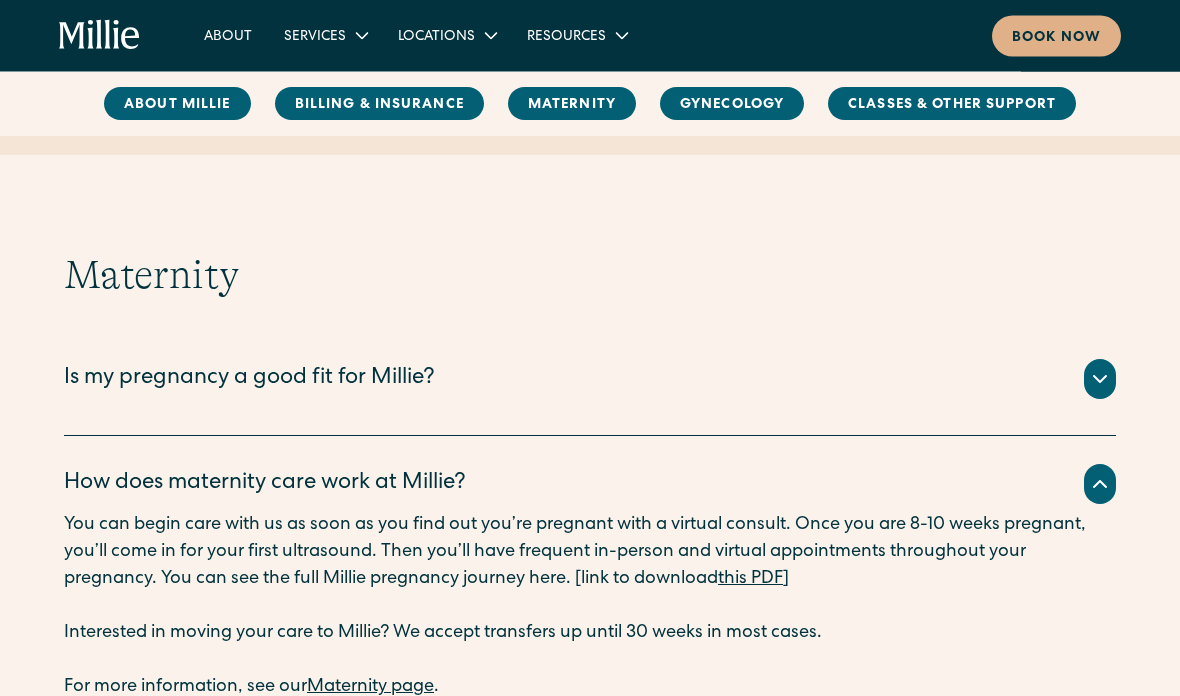 click 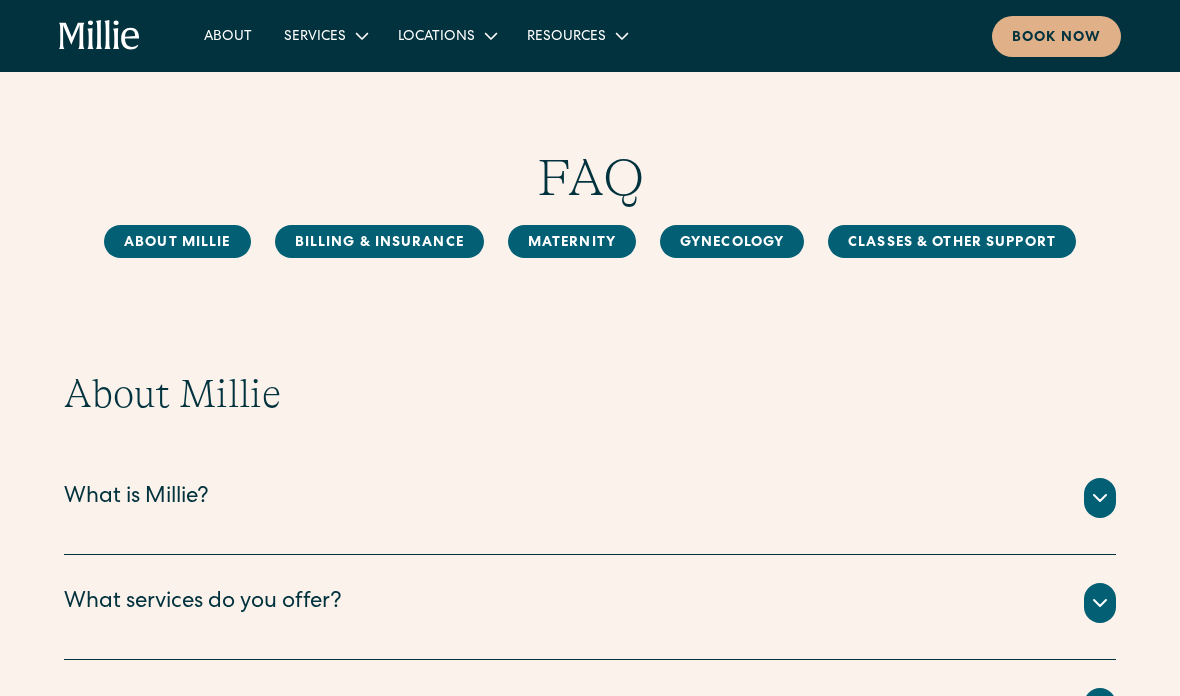 scroll, scrollTop: 0, scrollLeft: 0, axis: both 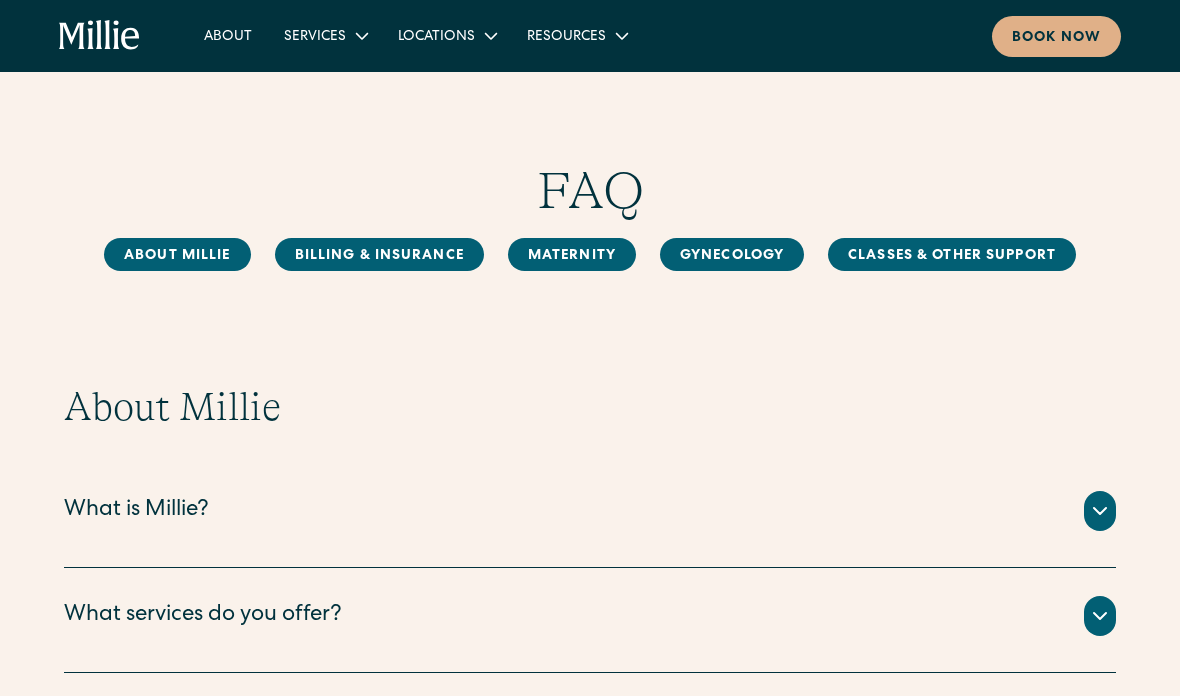 click on "About" at bounding box center [228, 35] 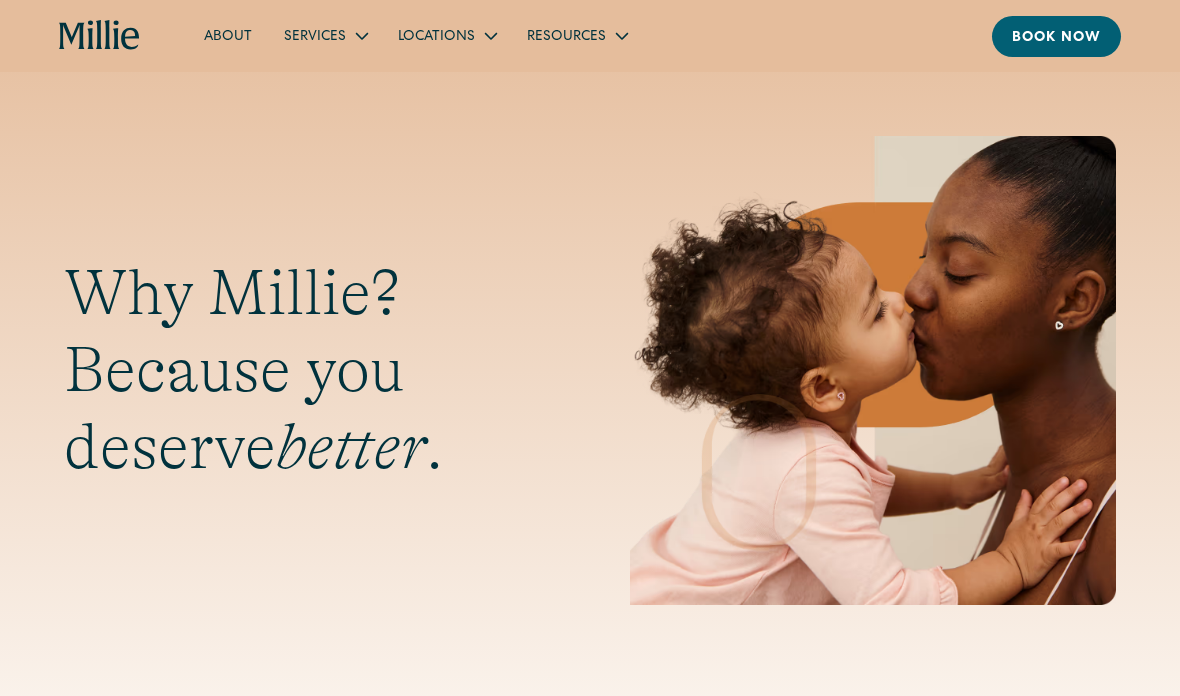 scroll, scrollTop: 0, scrollLeft: 0, axis: both 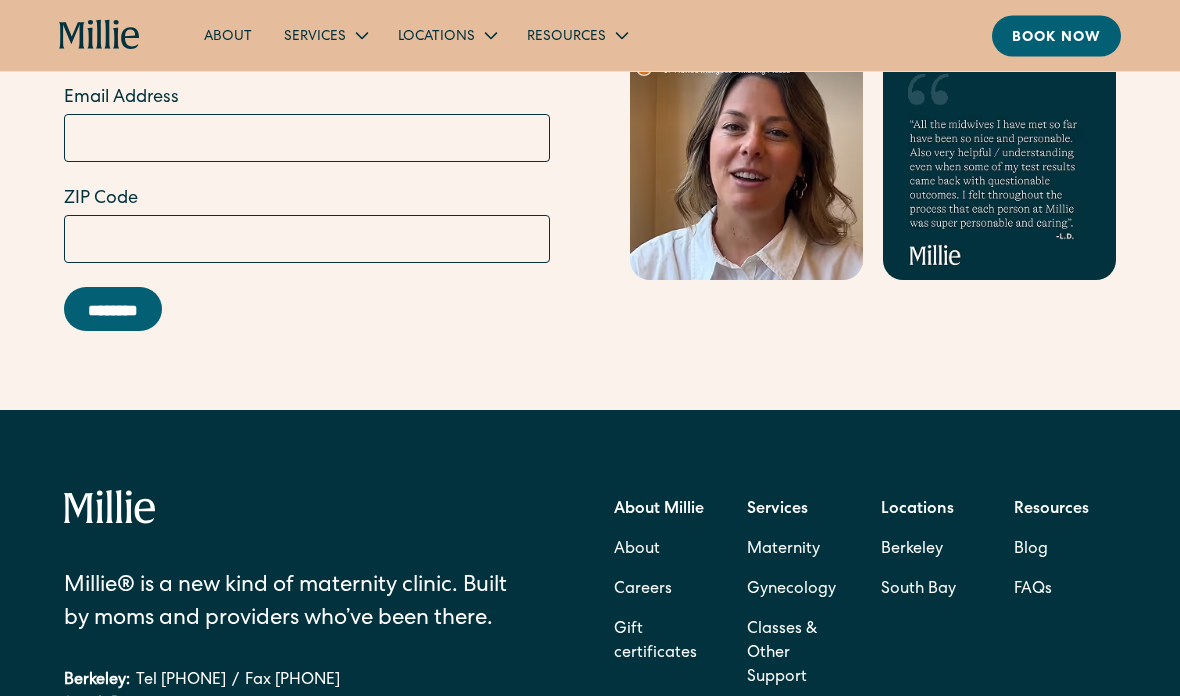 click on "South Bay" at bounding box center (918, 591) 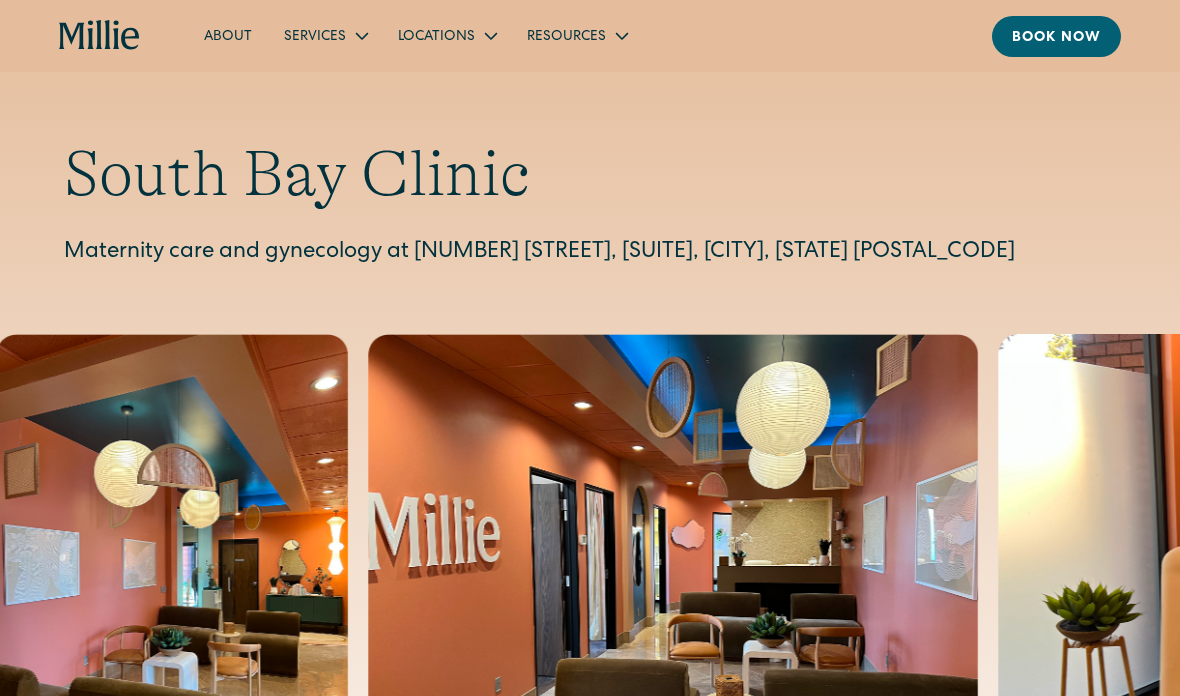 scroll, scrollTop: 0, scrollLeft: 0, axis: both 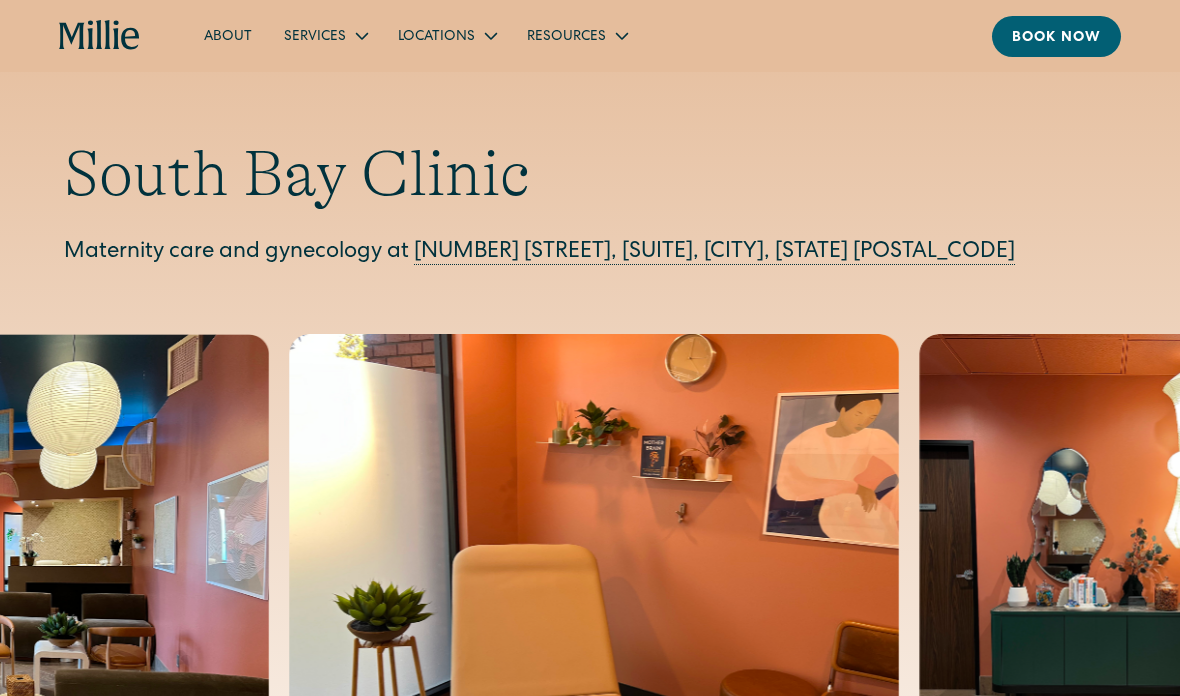 click 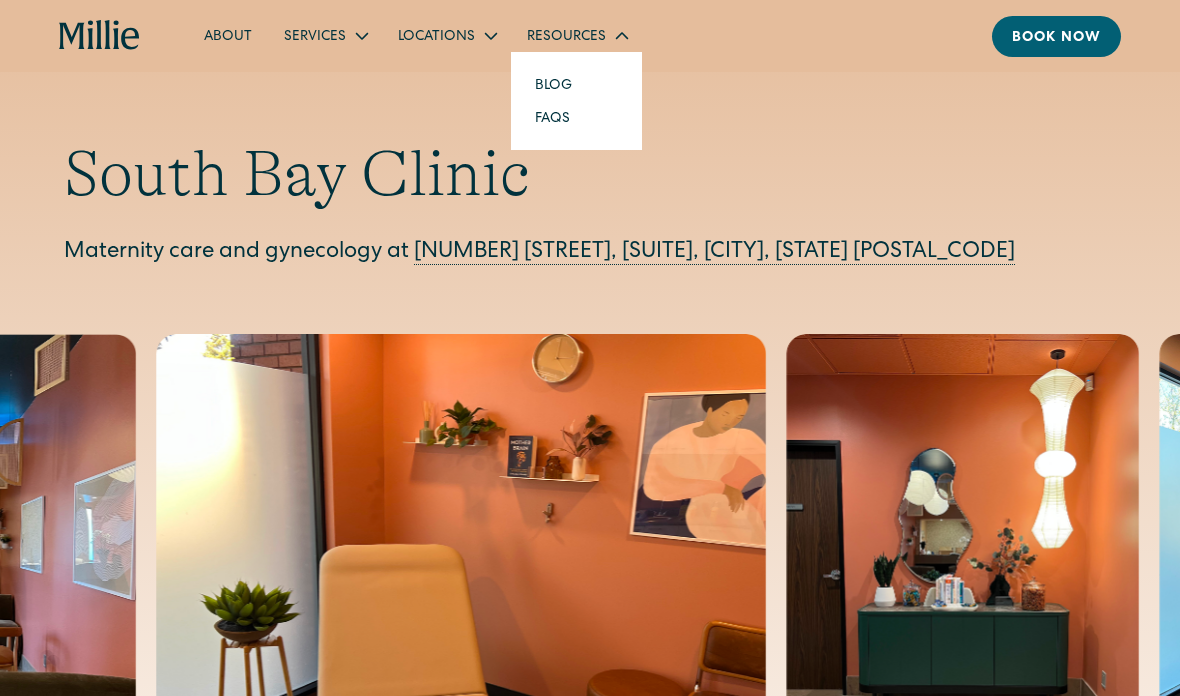 click 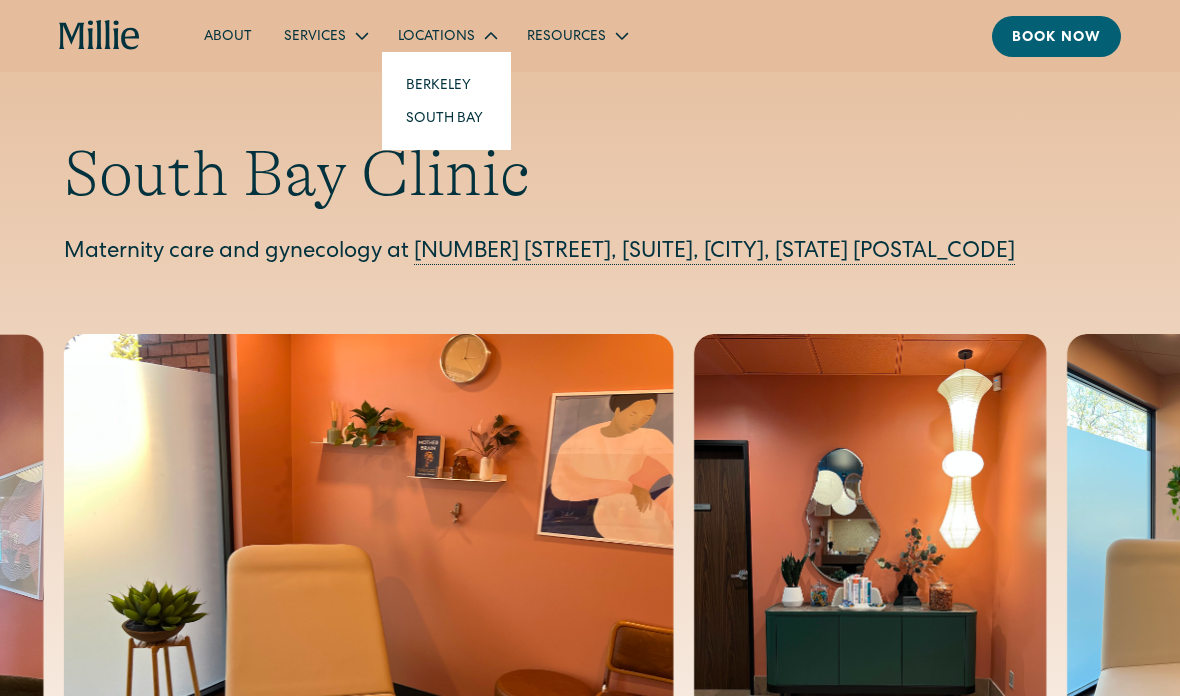 click on "Berkeley" at bounding box center [446, 84] 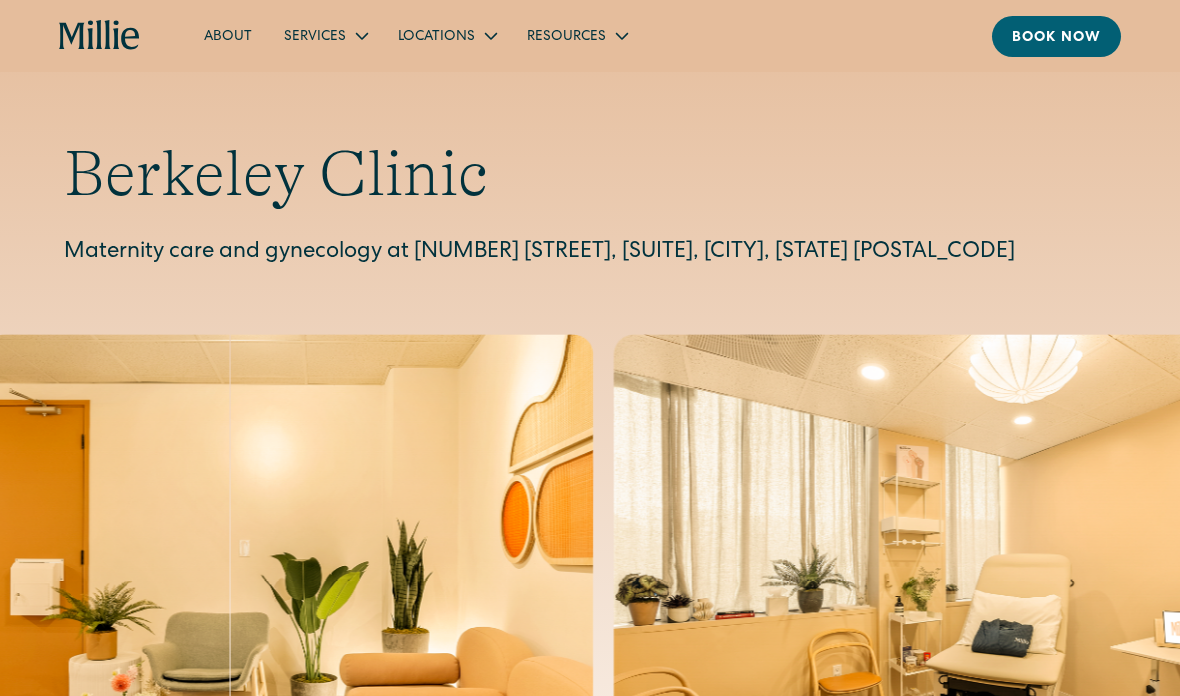 scroll, scrollTop: 0, scrollLeft: 0, axis: both 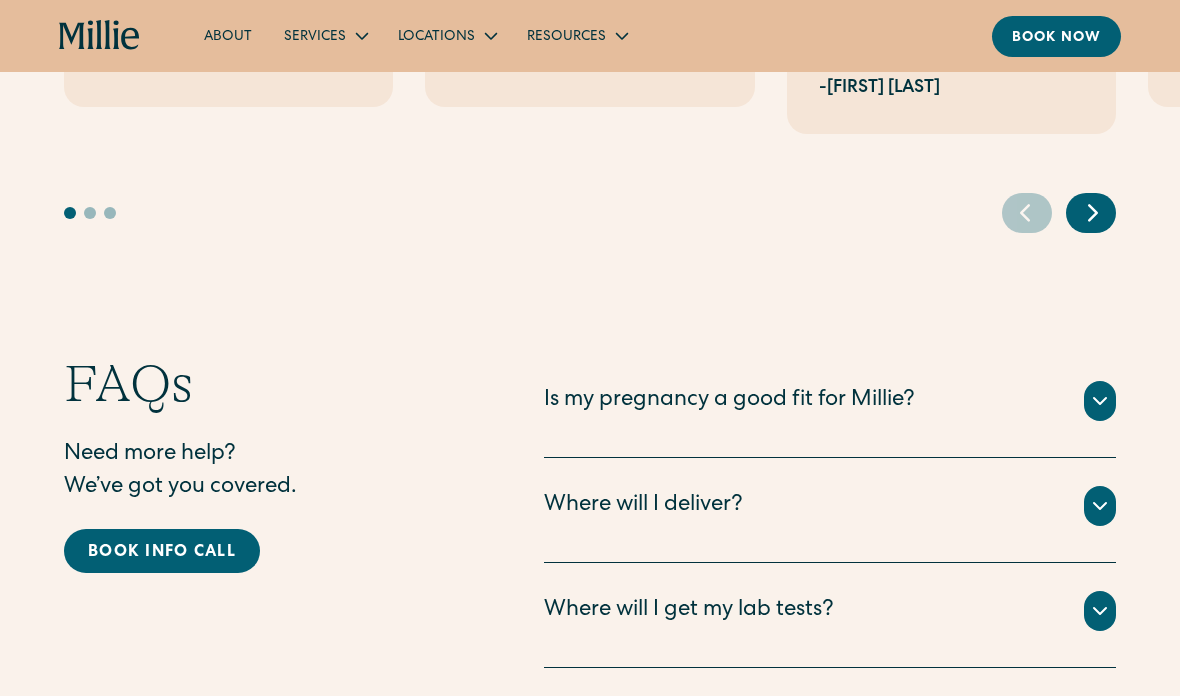 click on "Where will I deliver?" at bounding box center (830, 506) 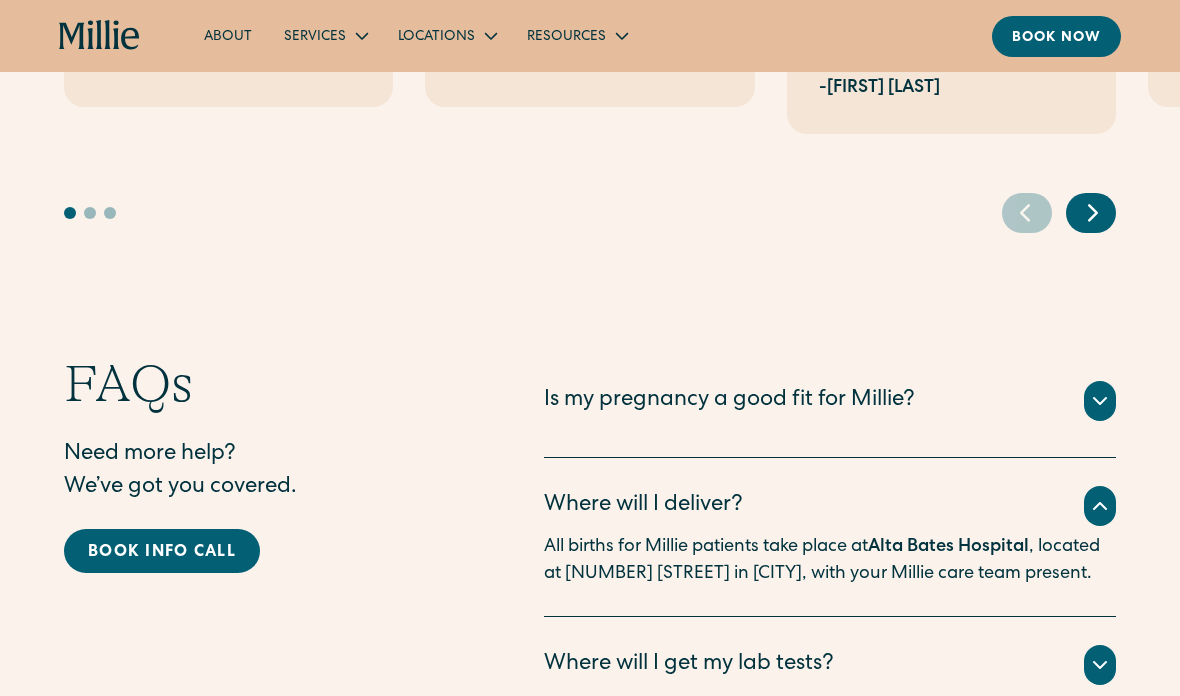 click on "Alta Bates Hospital" at bounding box center (948, 547) 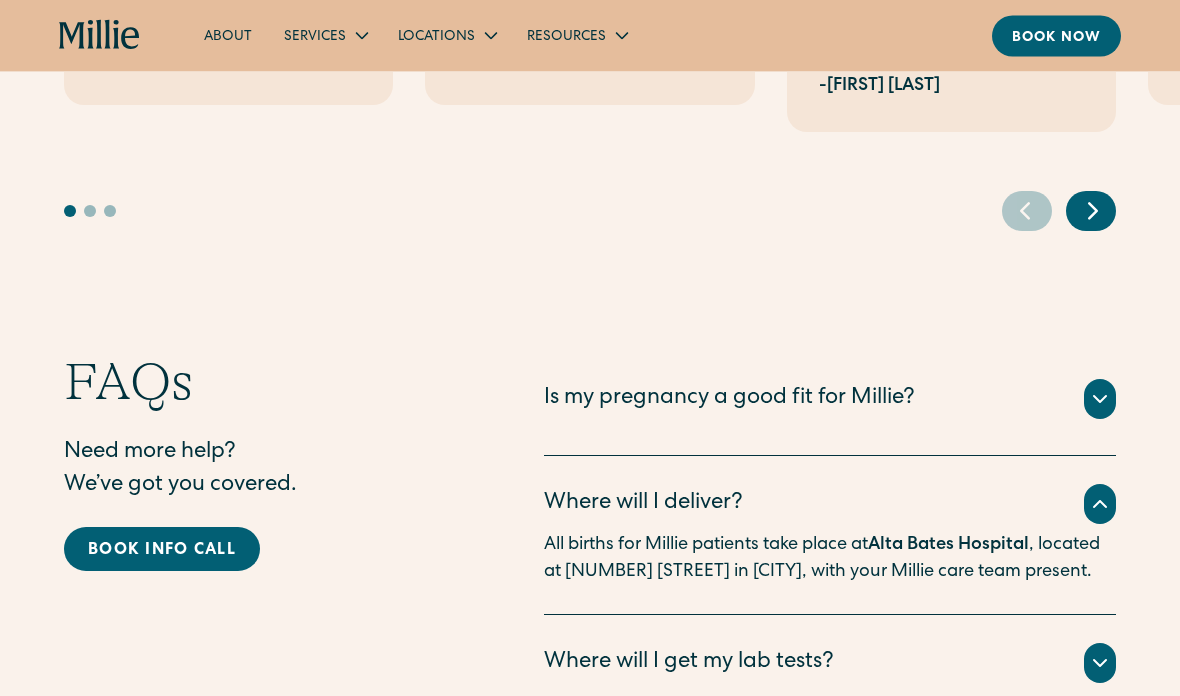 scroll, scrollTop: 4895, scrollLeft: 0, axis: vertical 